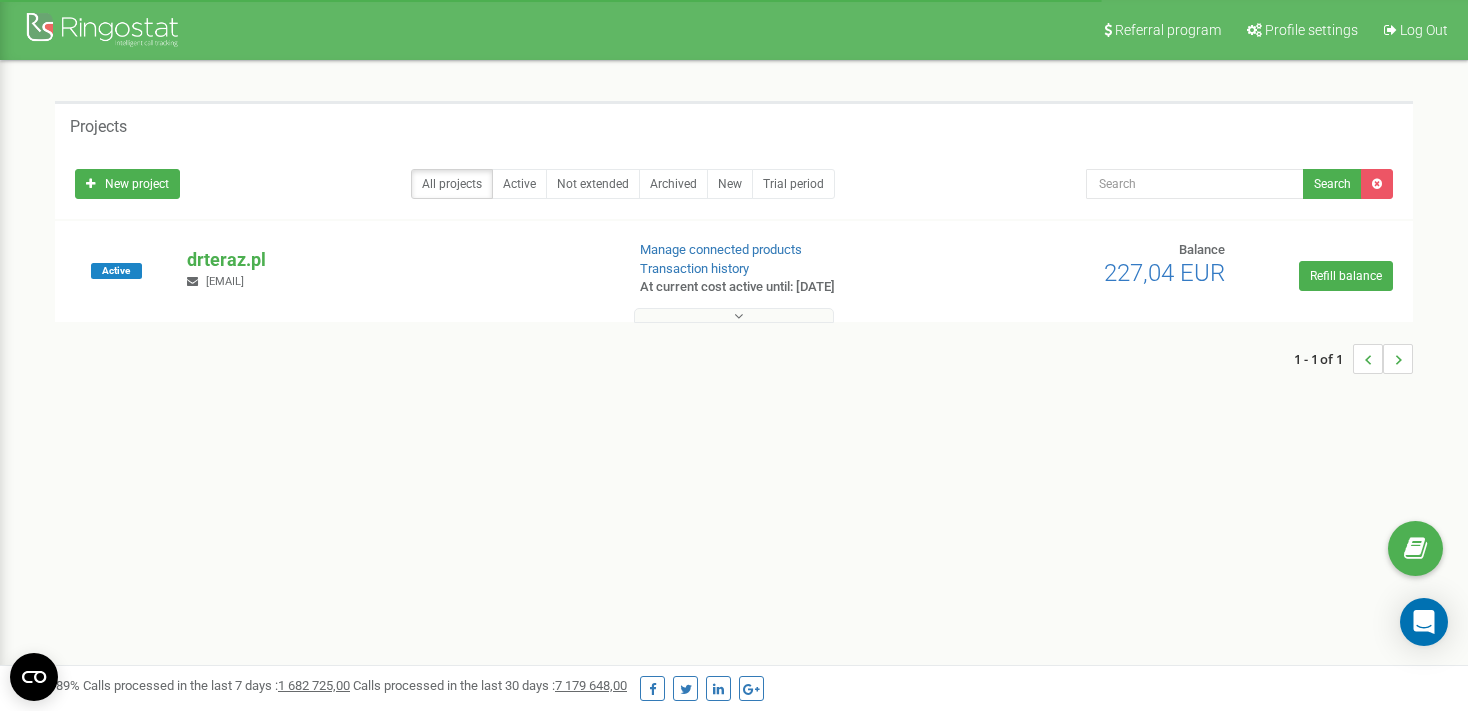 scroll, scrollTop: 0, scrollLeft: 0, axis: both 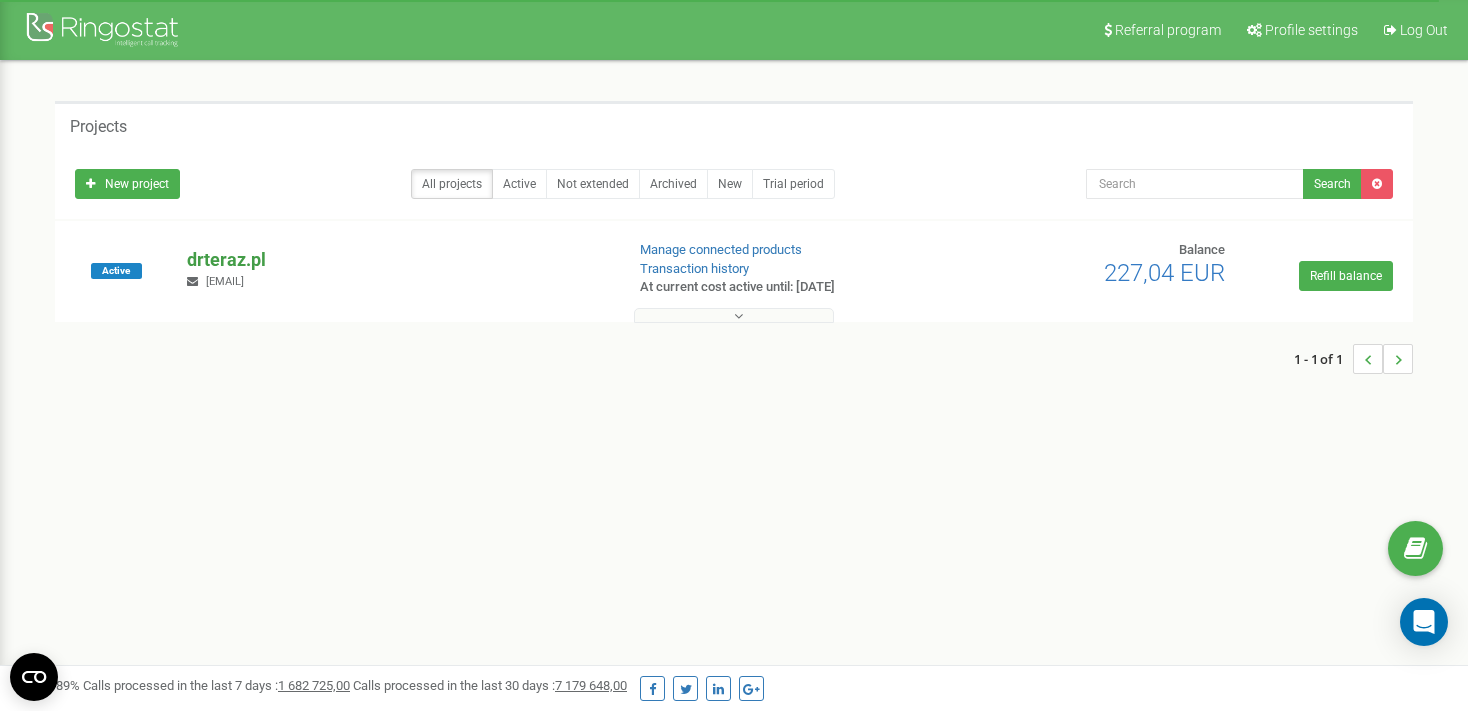 click on "drteraz.pl" at bounding box center [396, 260] 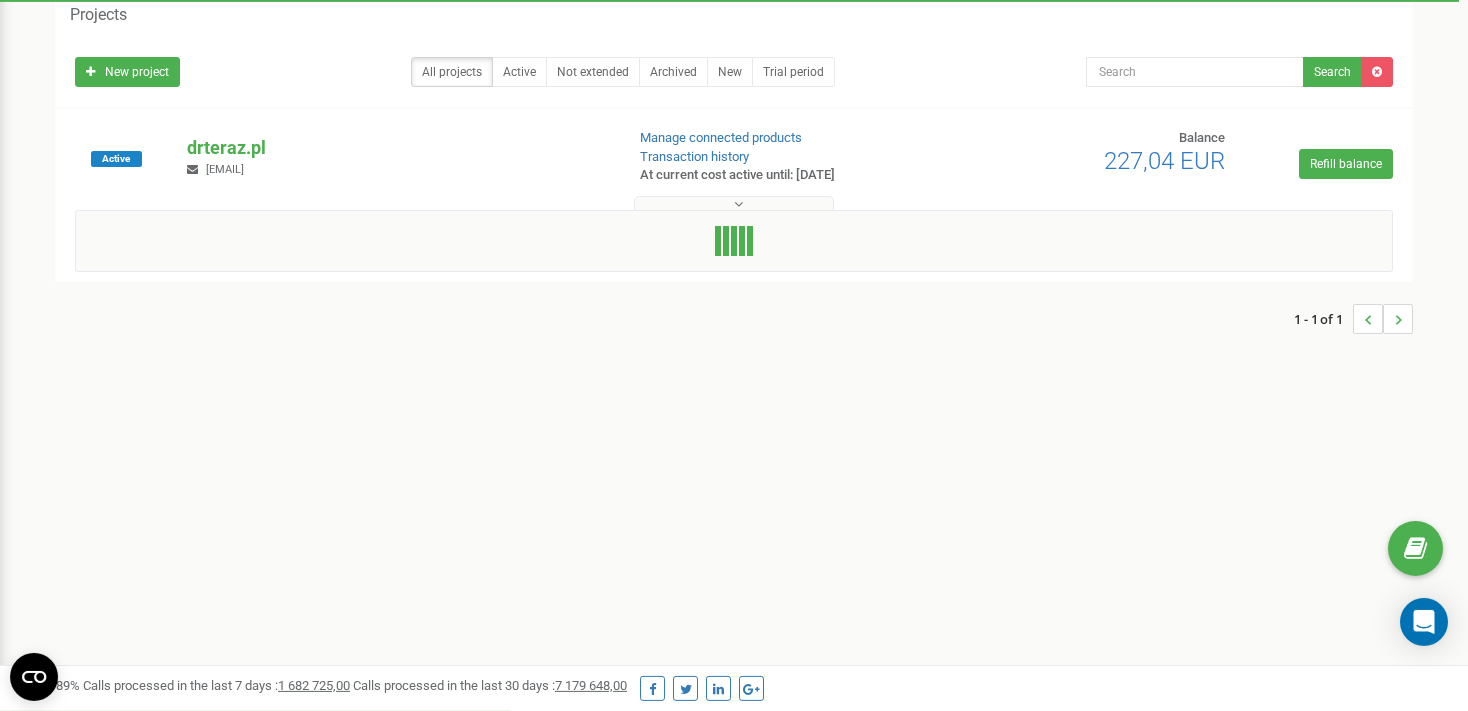 scroll, scrollTop: 113, scrollLeft: 0, axis: vertical 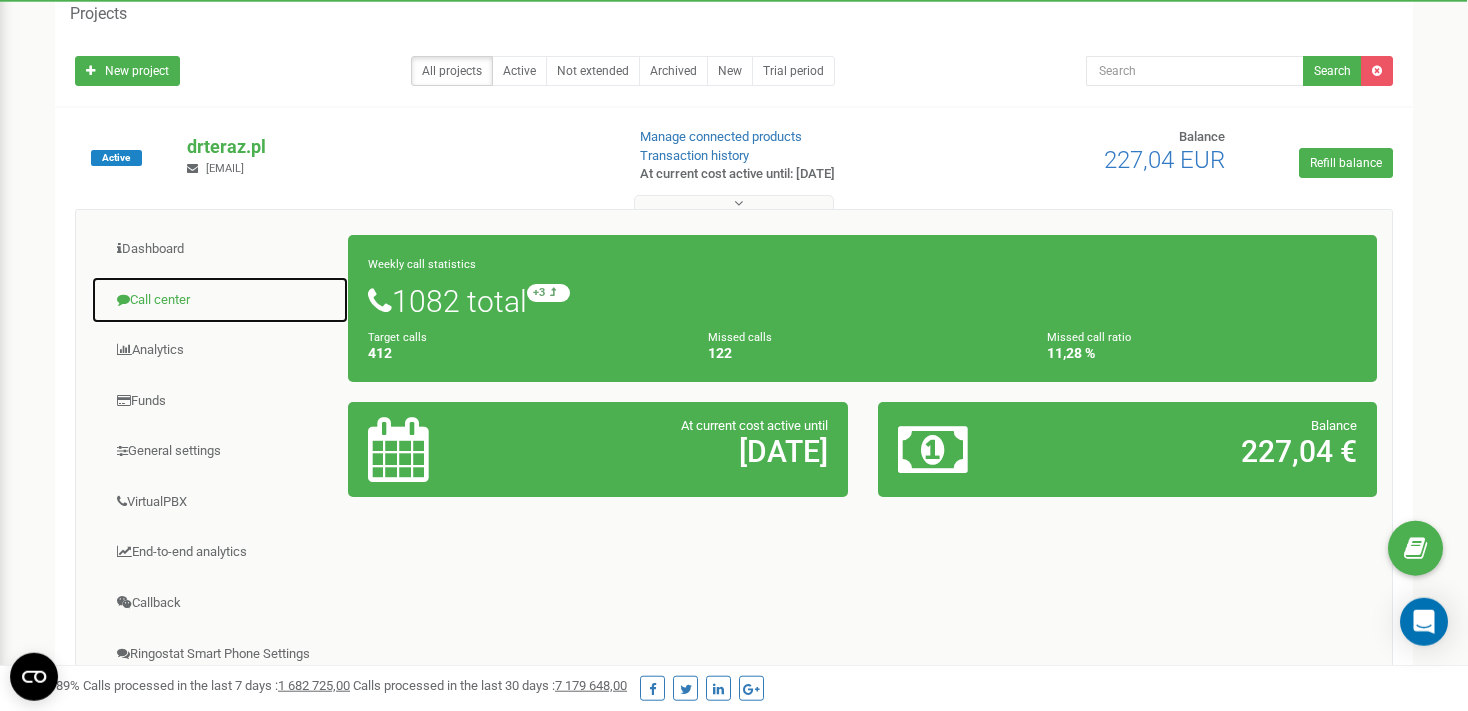 click on "Call center" at bounding box center (220, 300) 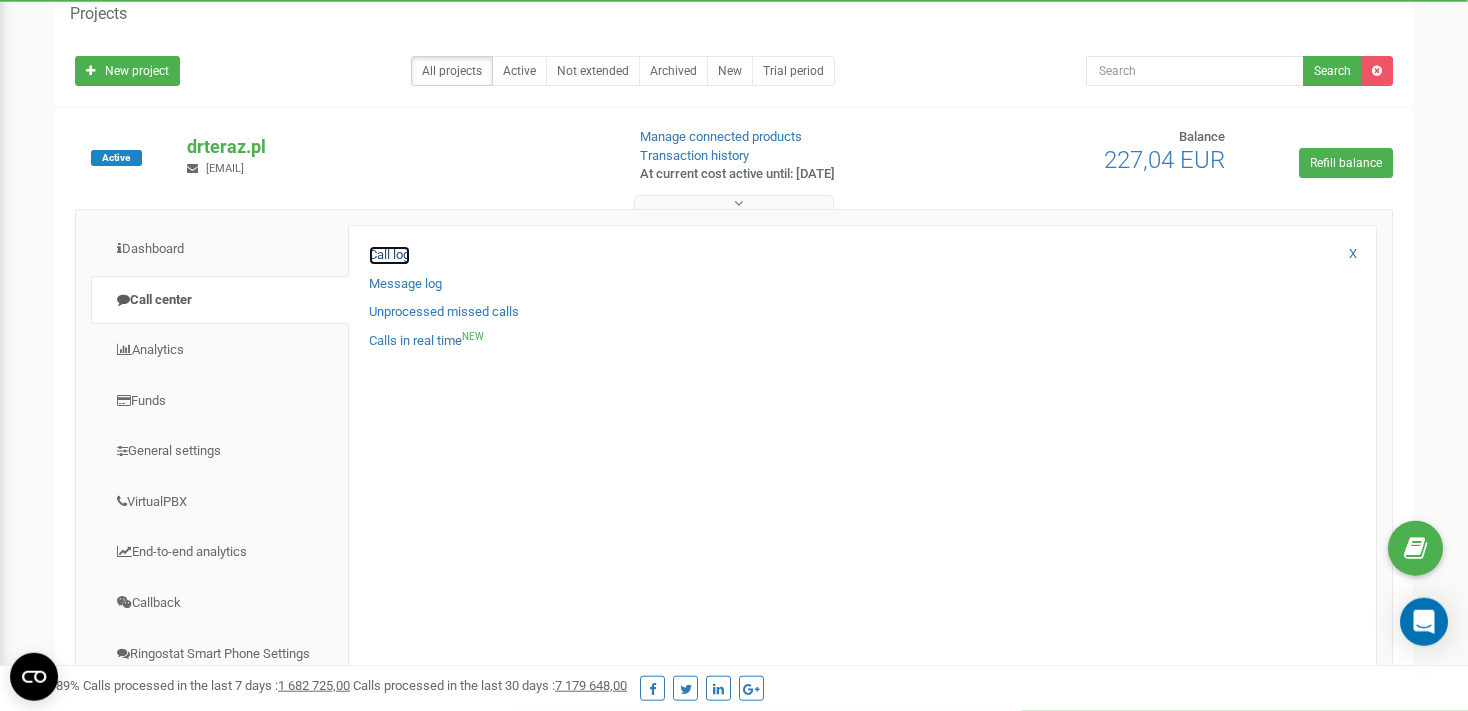 click on "Call log" at bounding box center [389, 255] 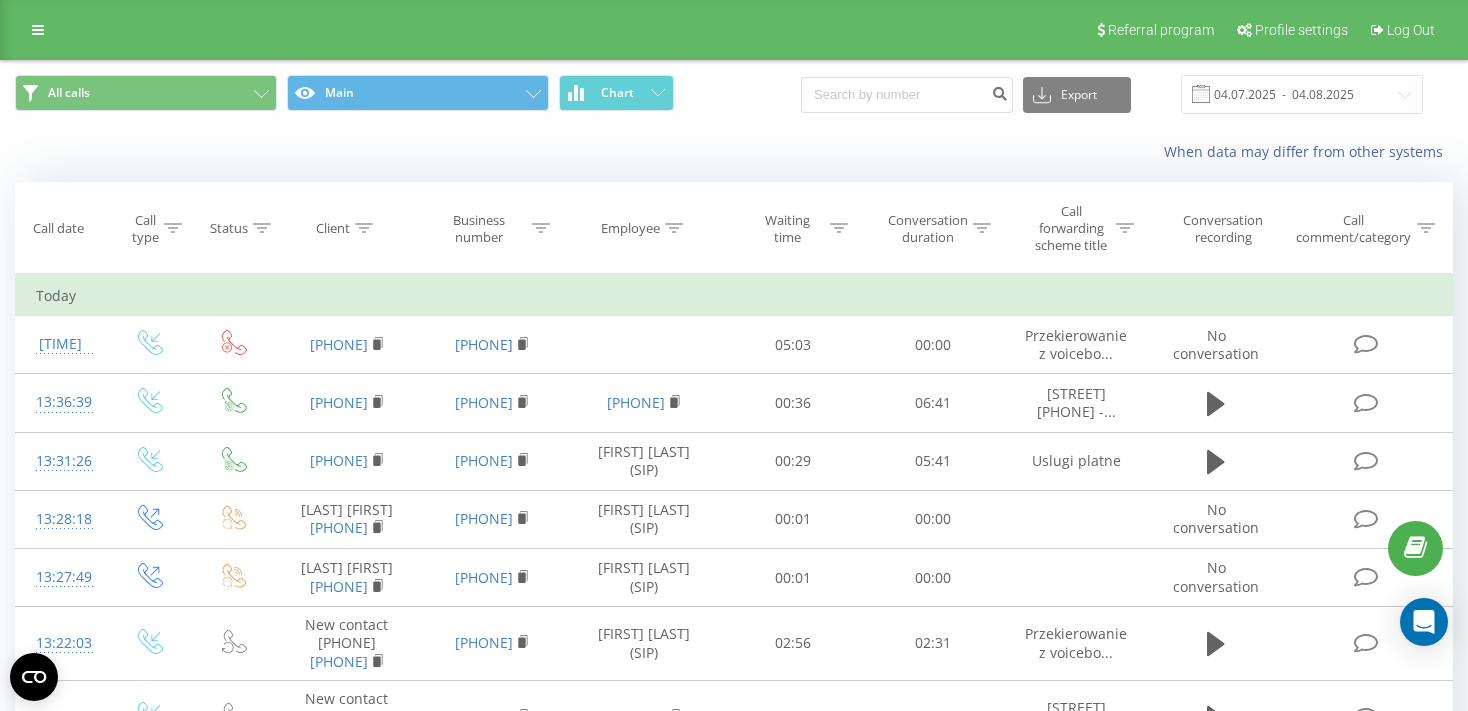 scroll, scrollTop: 0, scrollLeft: 0, axis: both 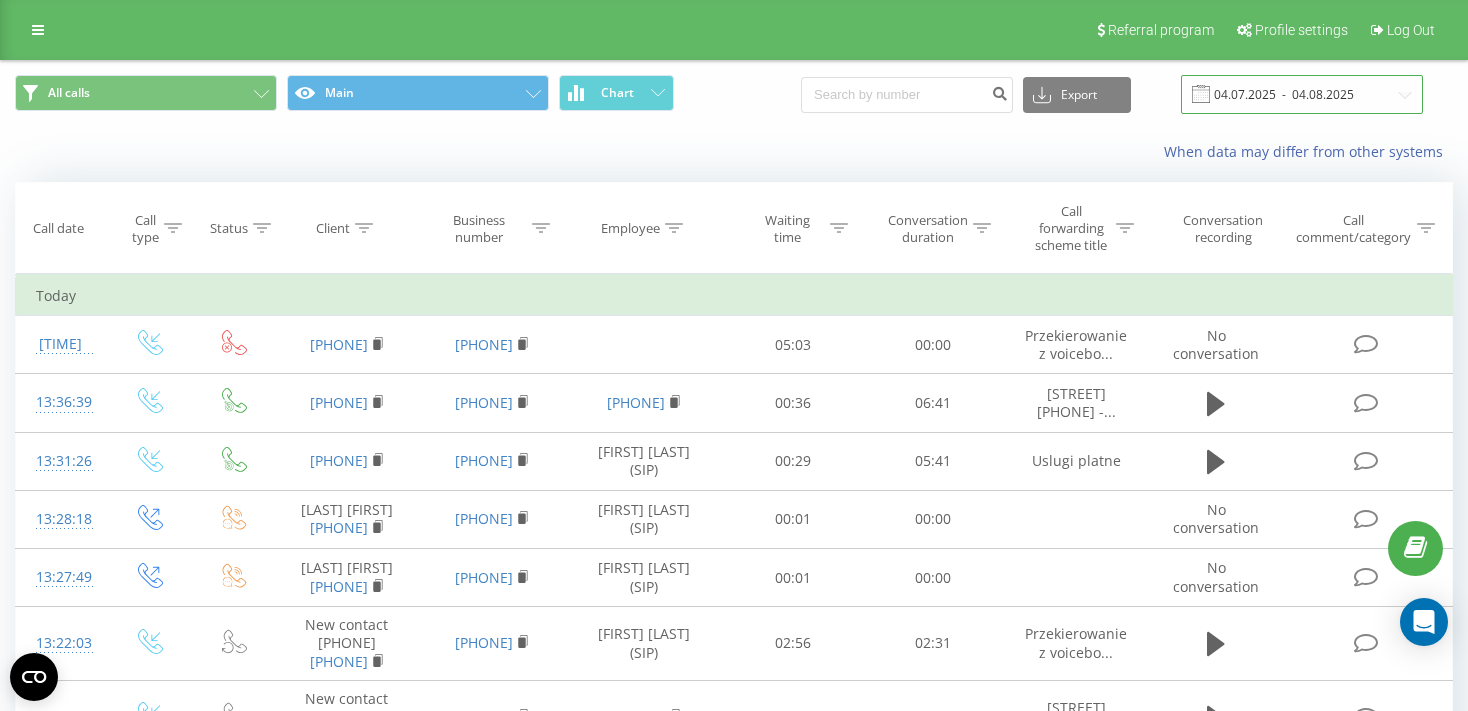 click on "04.07.2025  -  04.08.2025" at bounding box center (1302, 94) 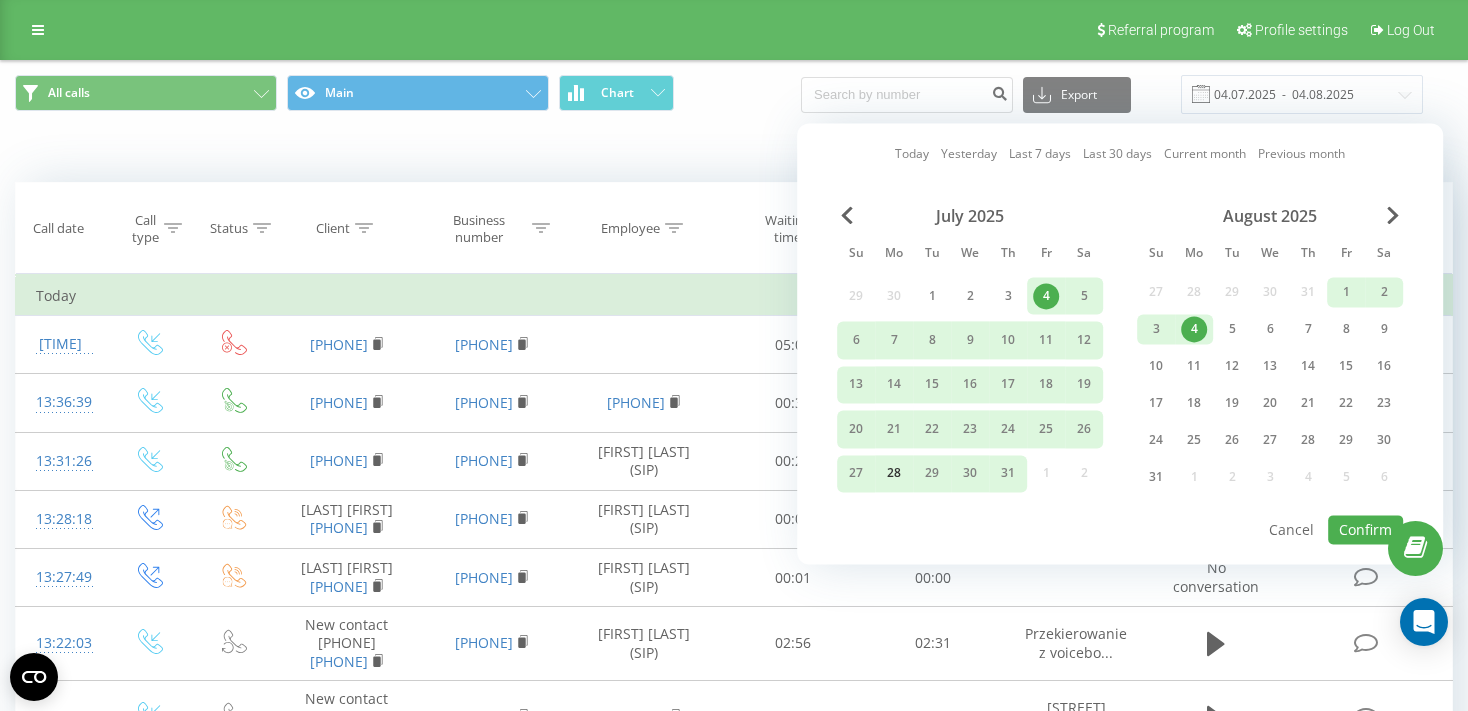 click on "28" at bounding box center [894, 474] 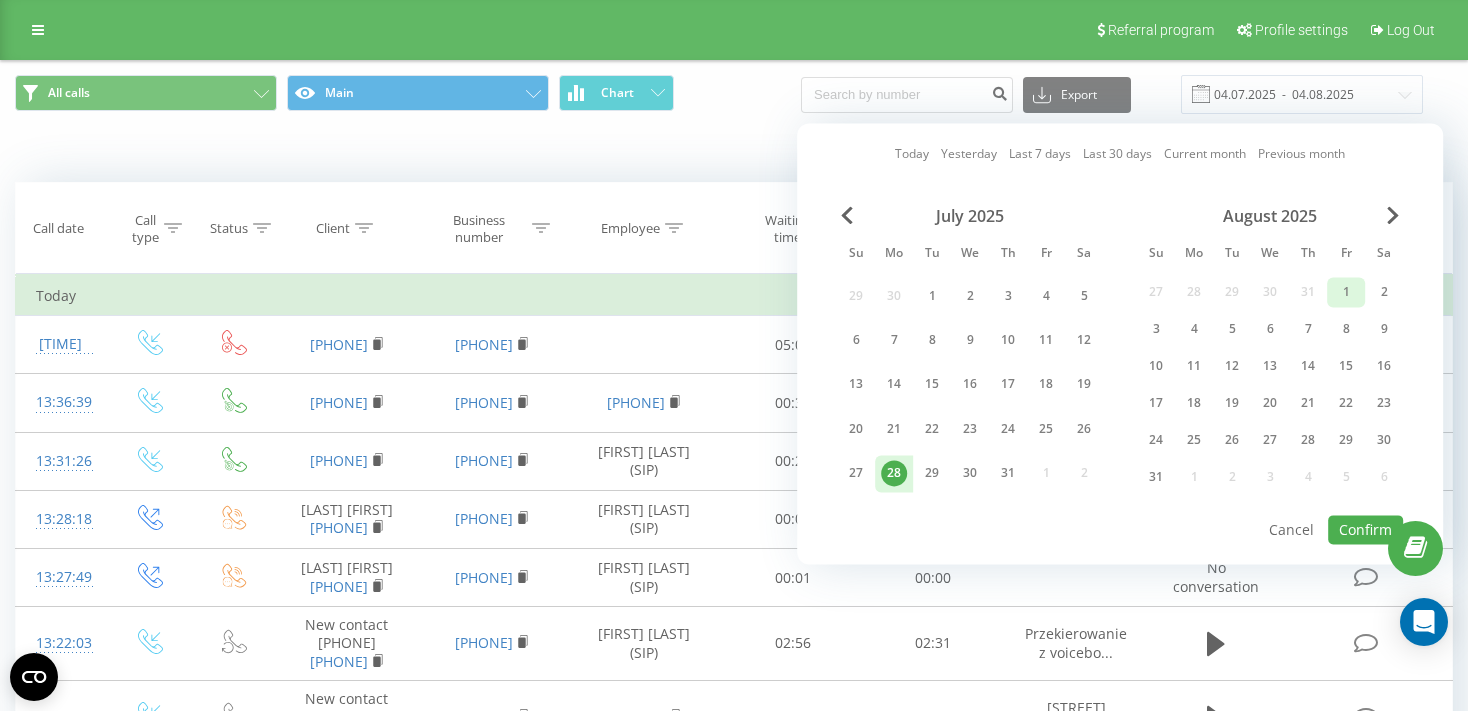 click on "1" at bounding box center [1346, 292] 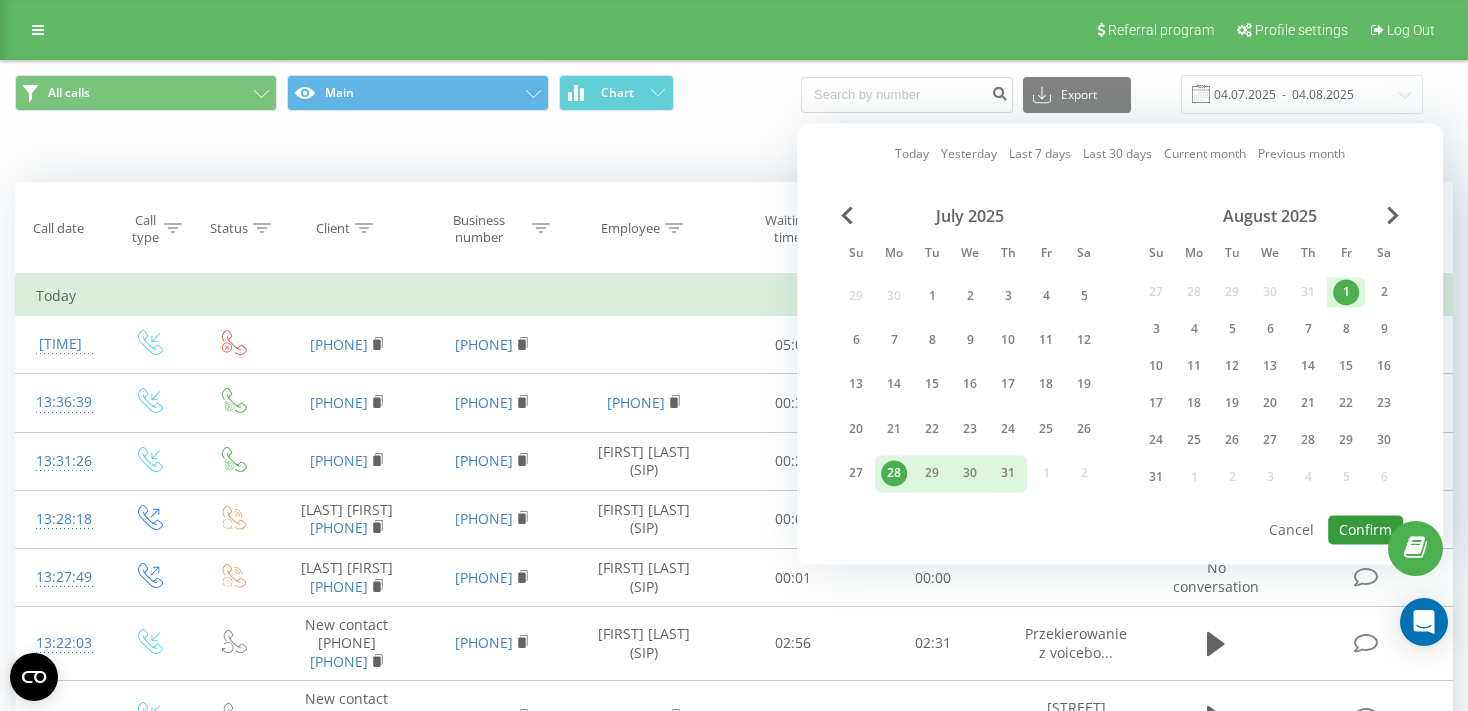 click on "Confirm" at bounding box center (1365, 529) 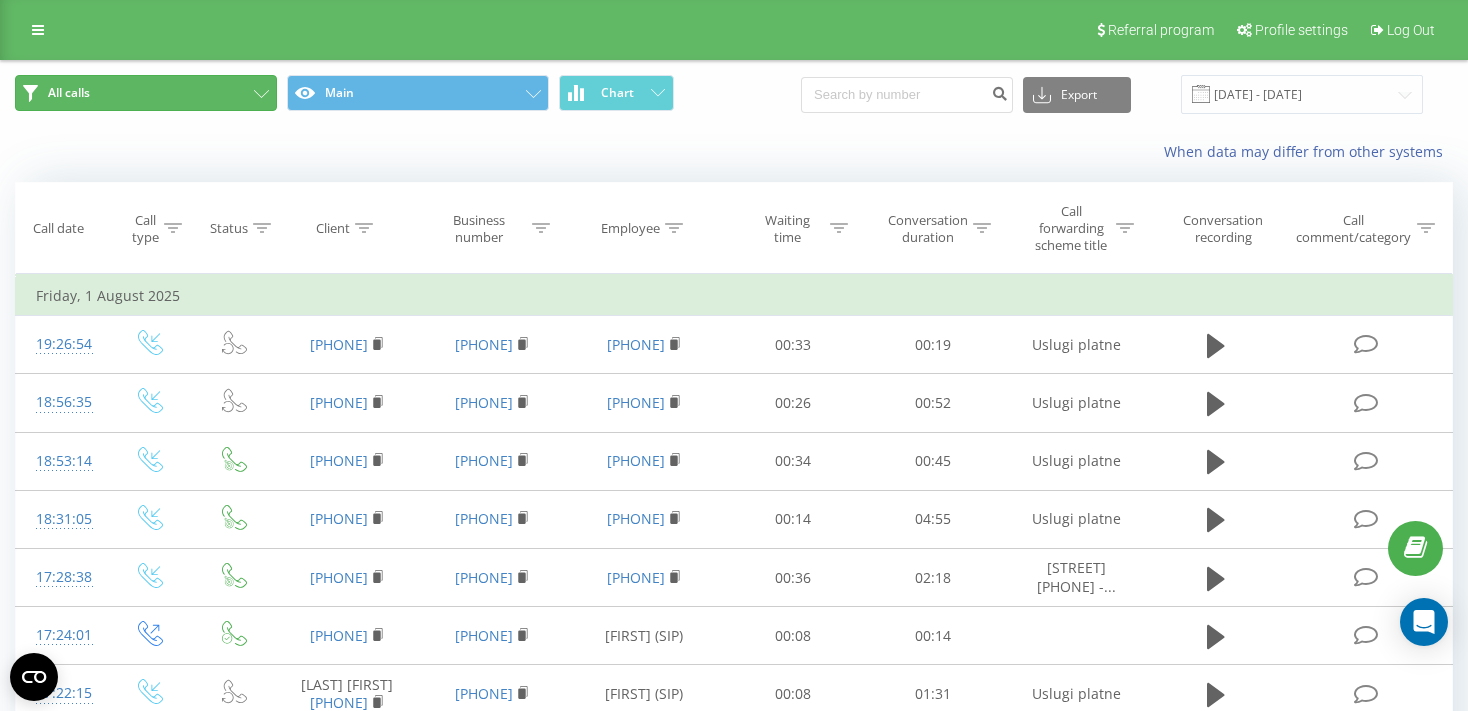 click on "All calls" at bounding box center [146, 93] 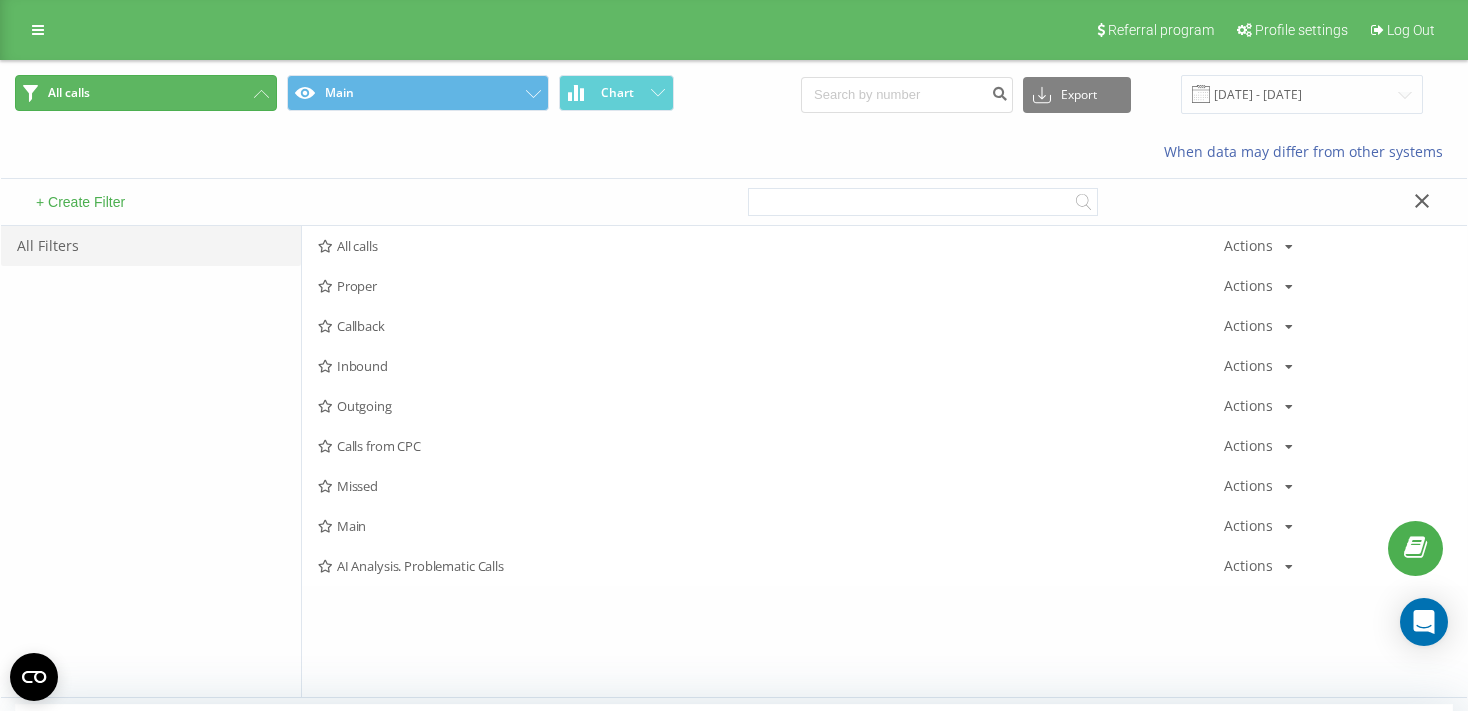 click on "All calls" at bounding box center (146, 93) 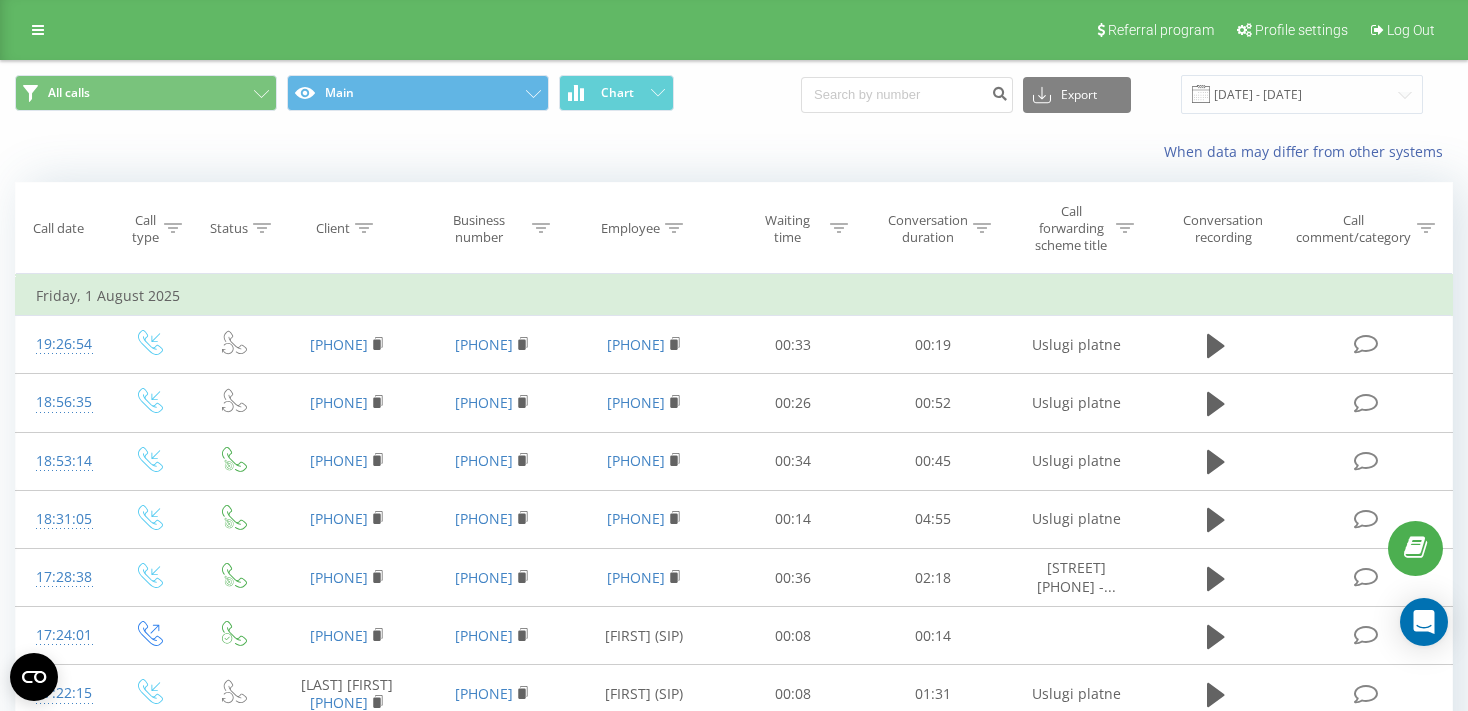 click 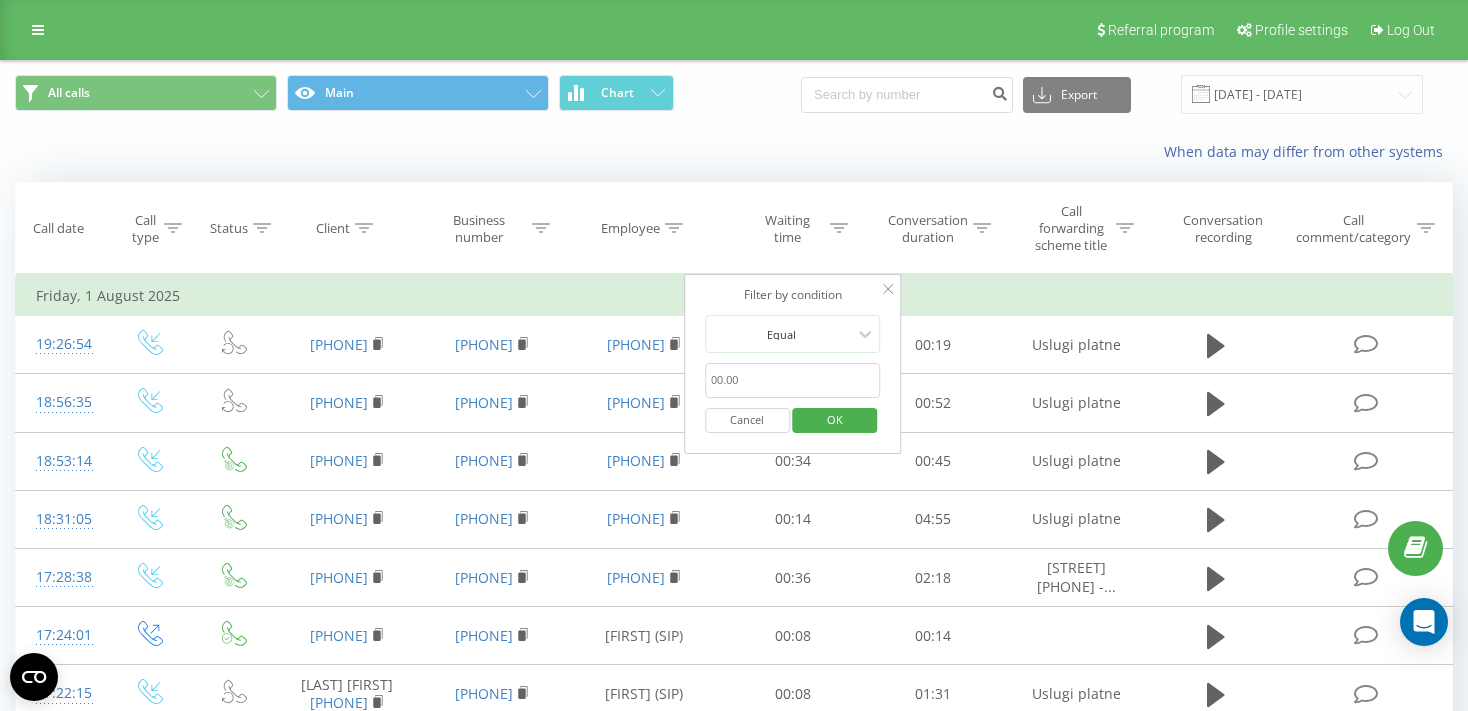 click at bounding box center (793, 380) 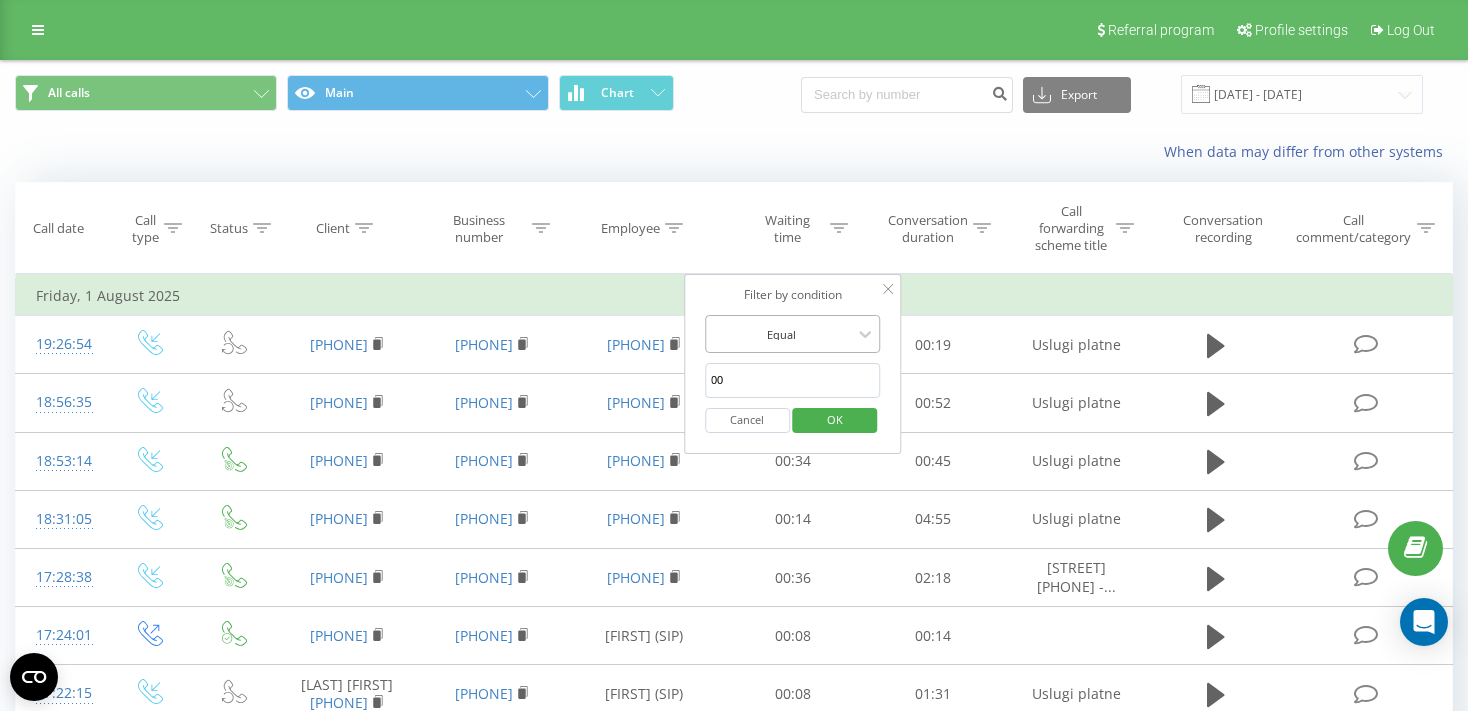type on "00" 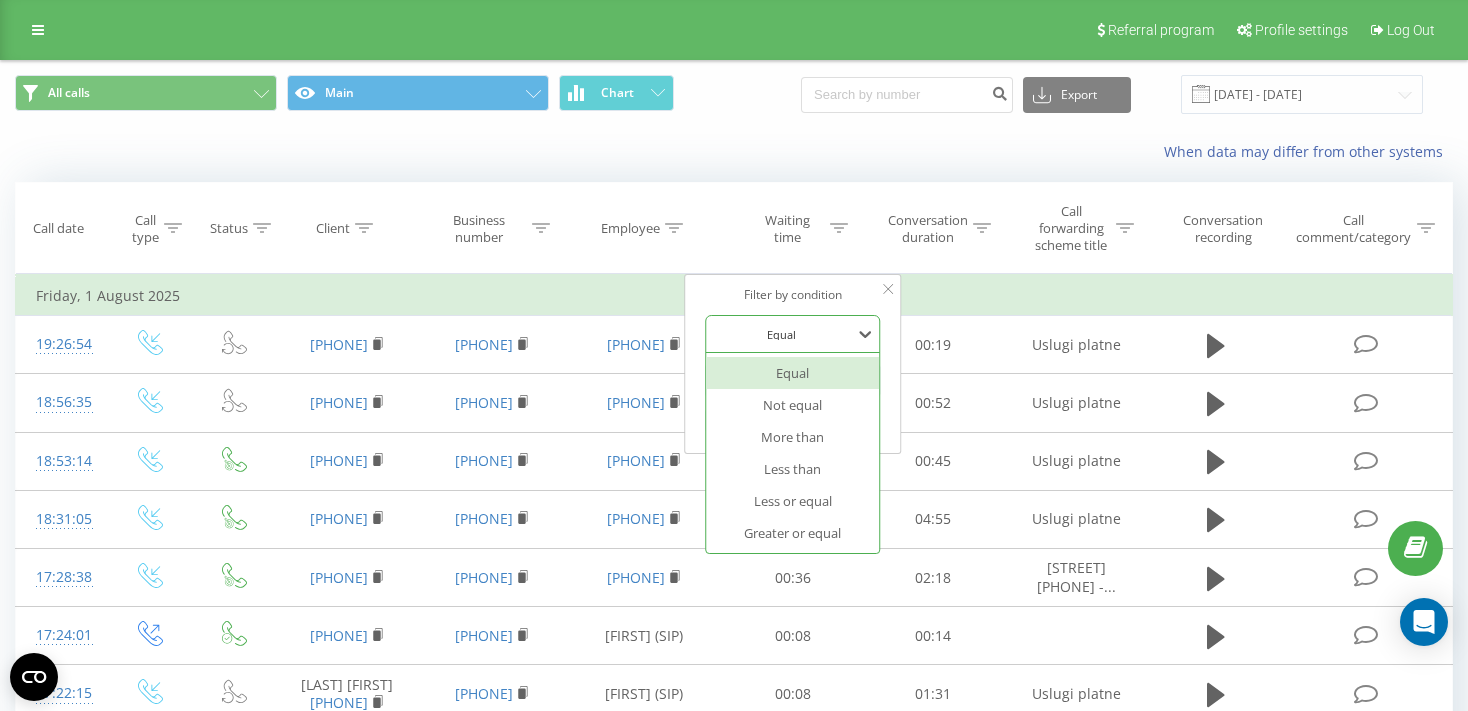 click on "Equal Not equal More than Less than Less or equal Greater or equal" at bounding box center [793, 453] 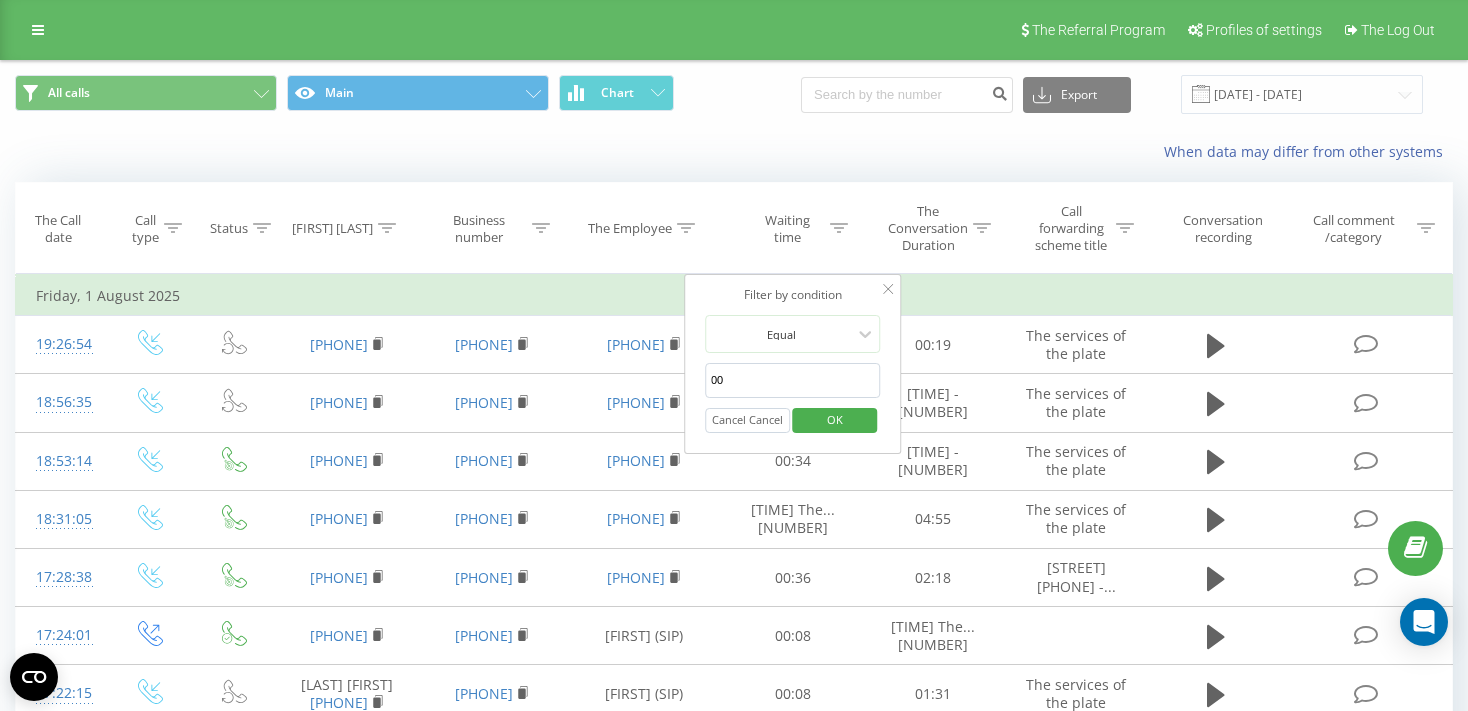 click on "Waiting time" at bounding box center [793, 228] 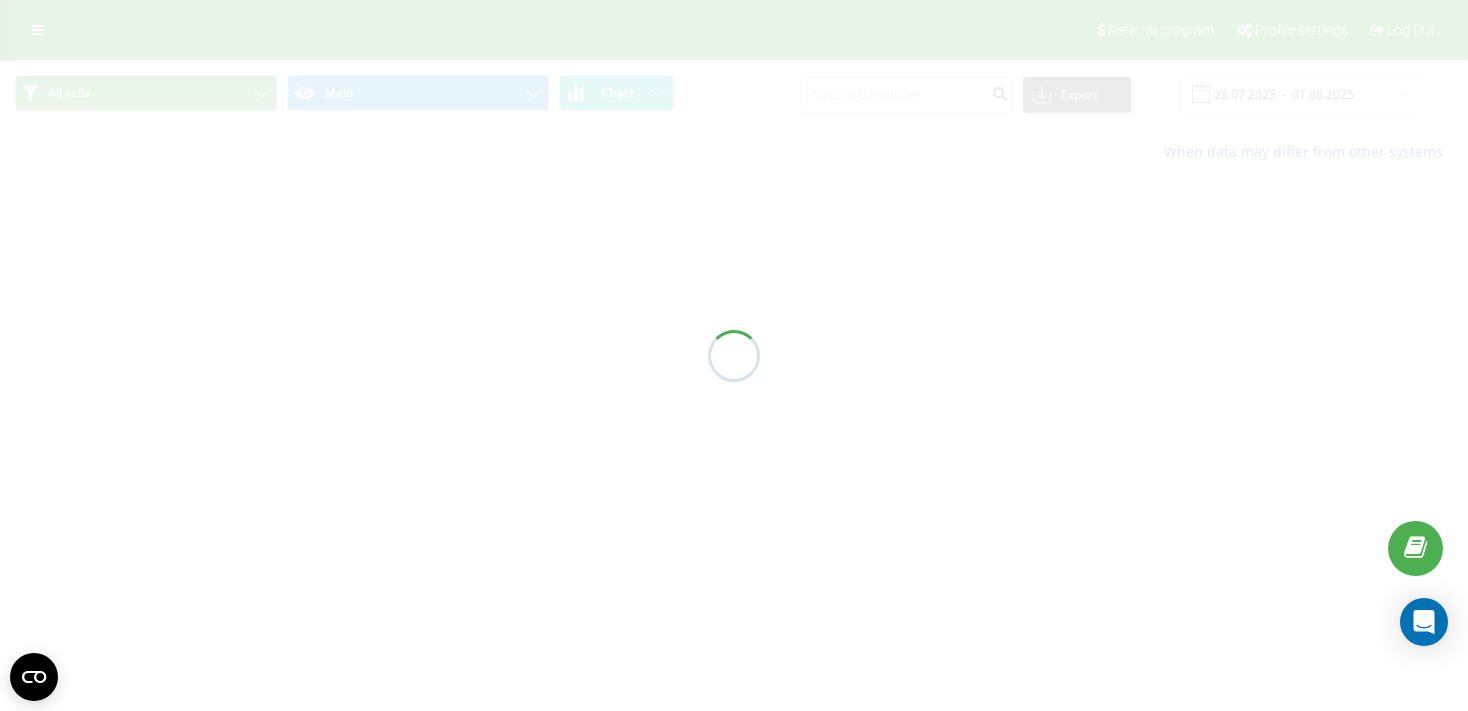 scroll, scrollTop: 0, scrollLeft: 0, axis: both 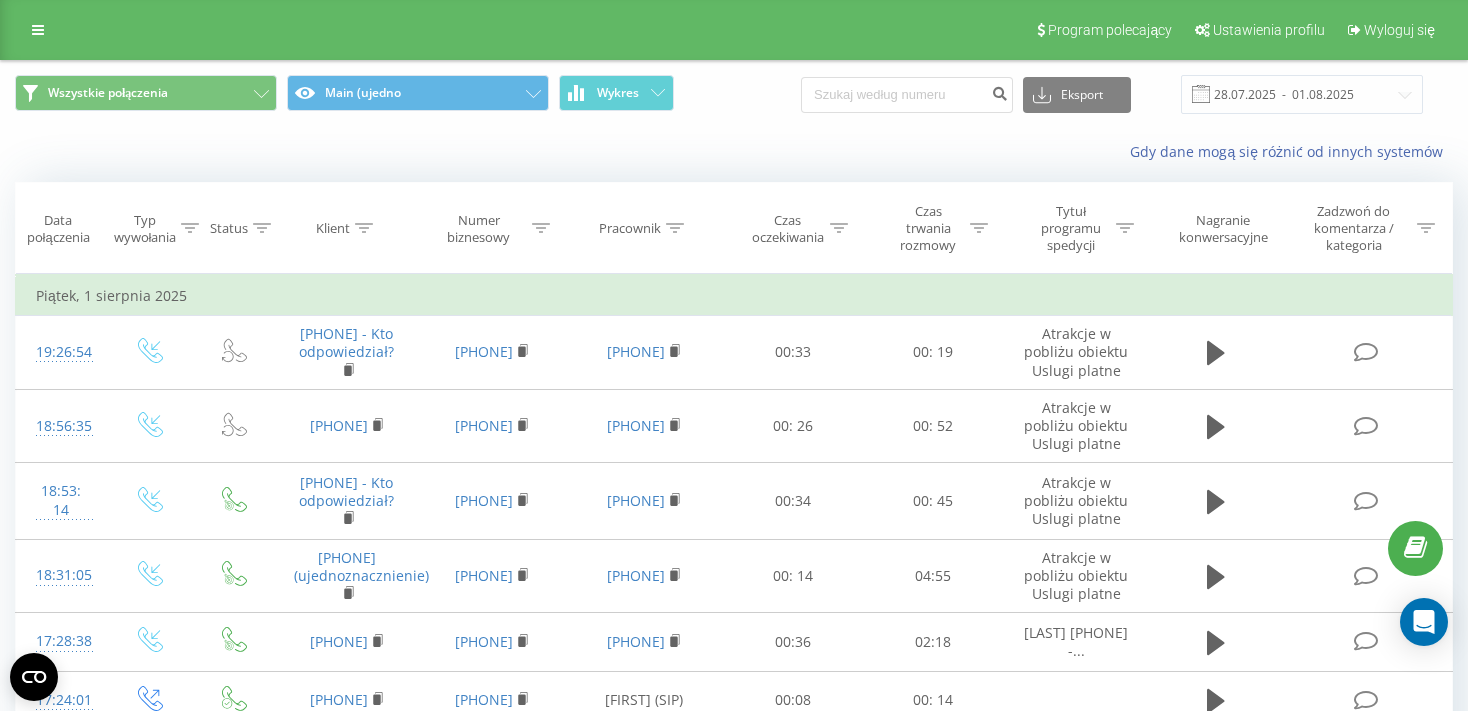click on "Czas trwania rozmowy" at bounding box center (928, 228) 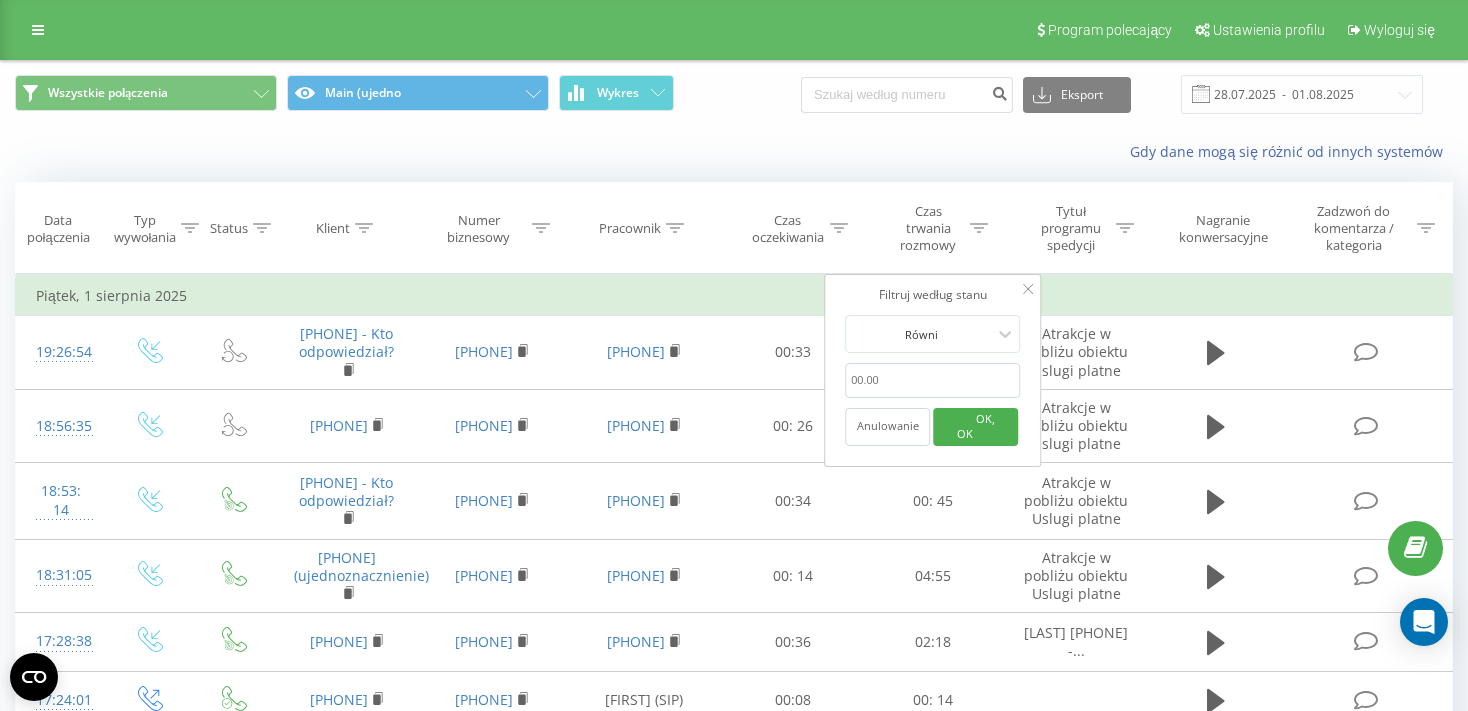 click at bounding box center [933, 380] 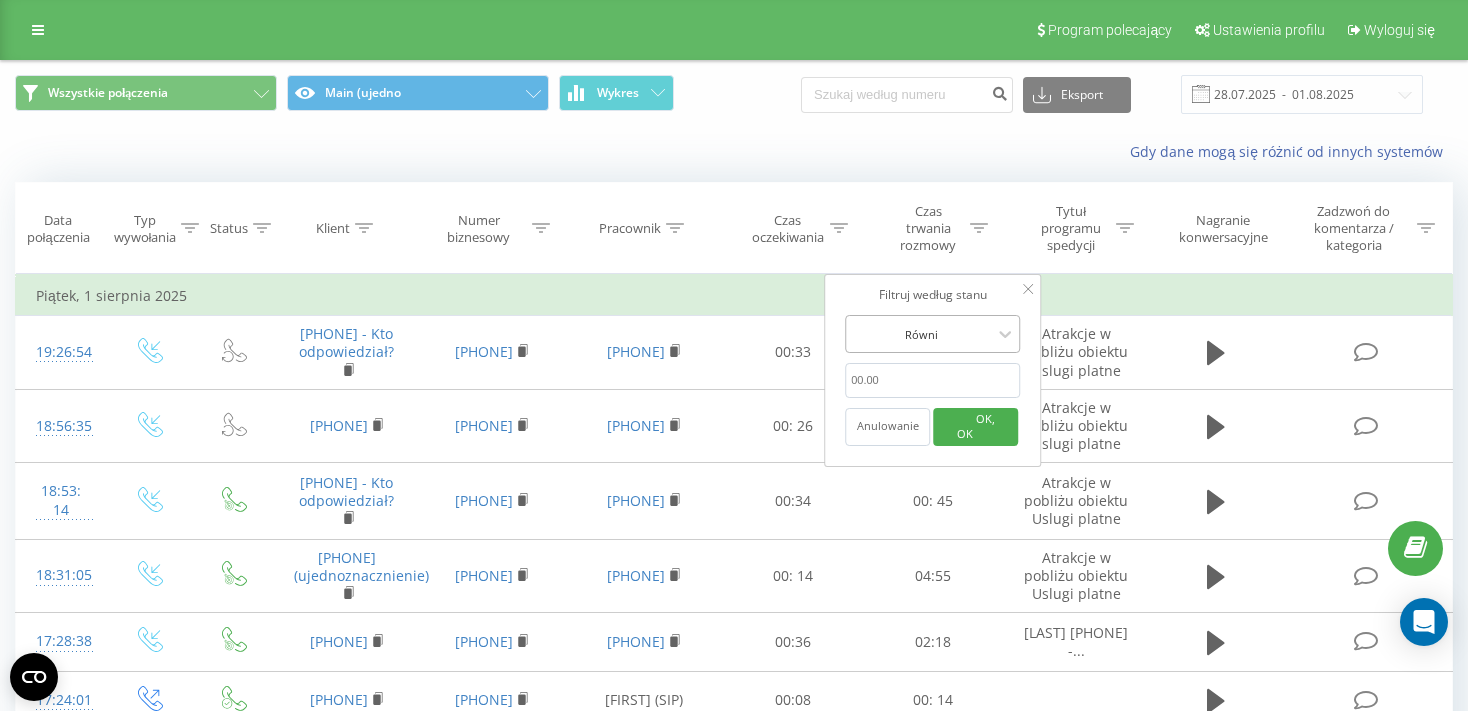 click at bounding box center (922, 334) 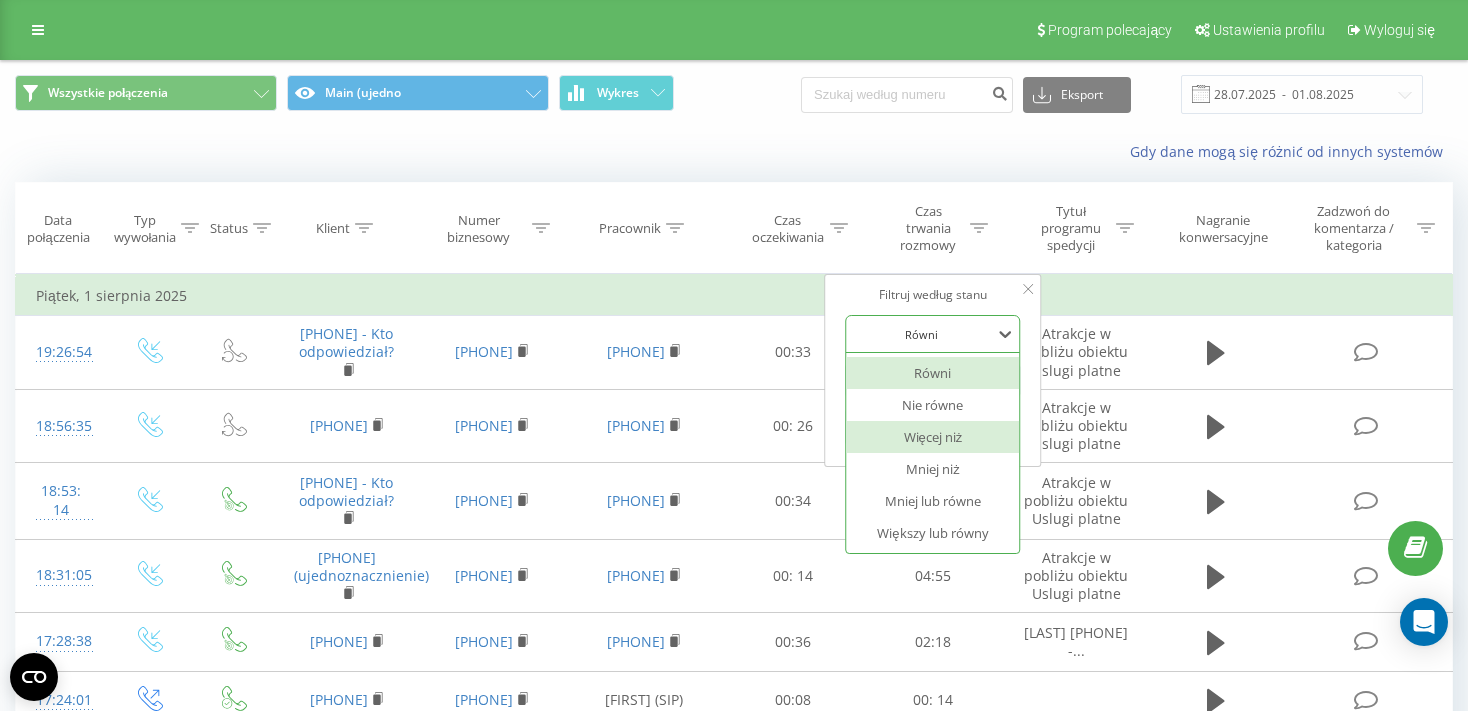 drag, startPoint x: 945, startPoint y: 462, endPoint x: 935, endPoint y: 446, distance: 18.867962 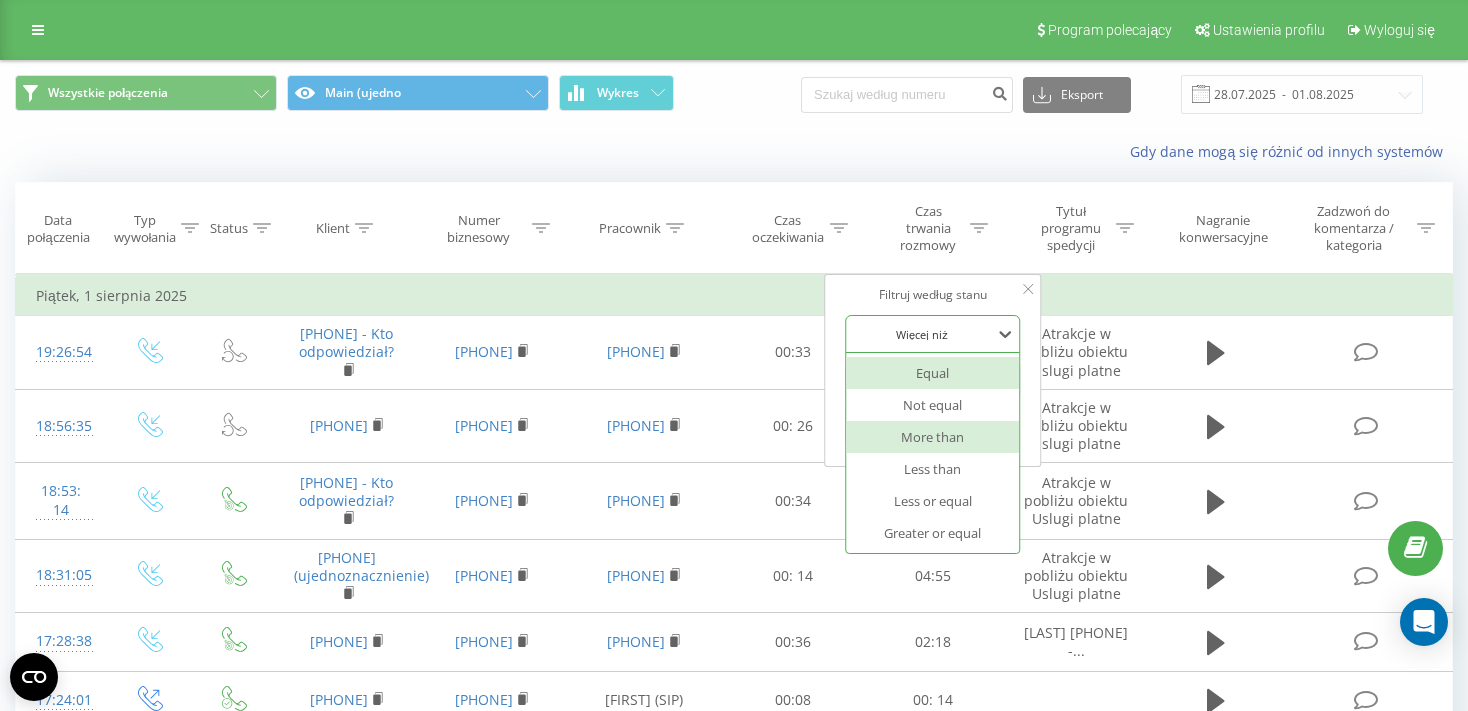 click at bounding box center (922, 334) 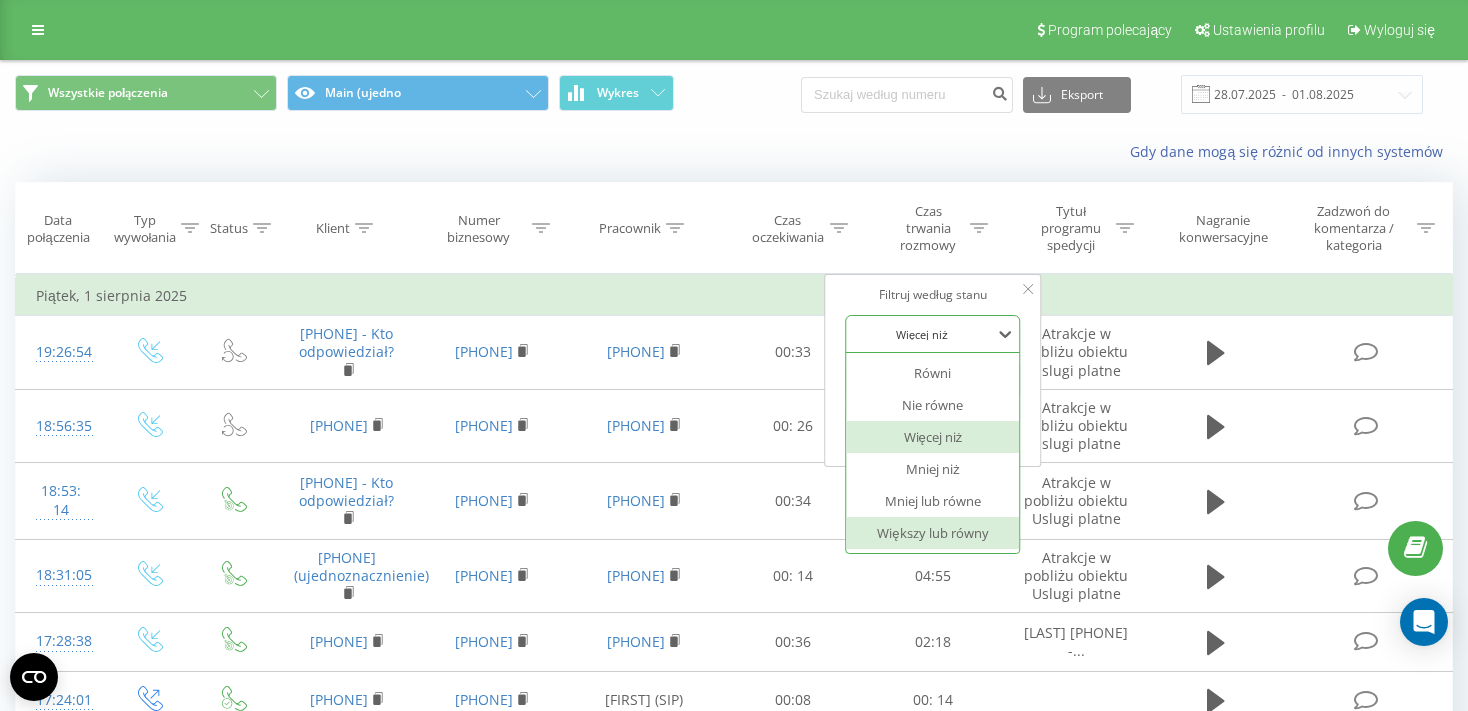click on "Większy lub równy" at bounding box center [933, 533] 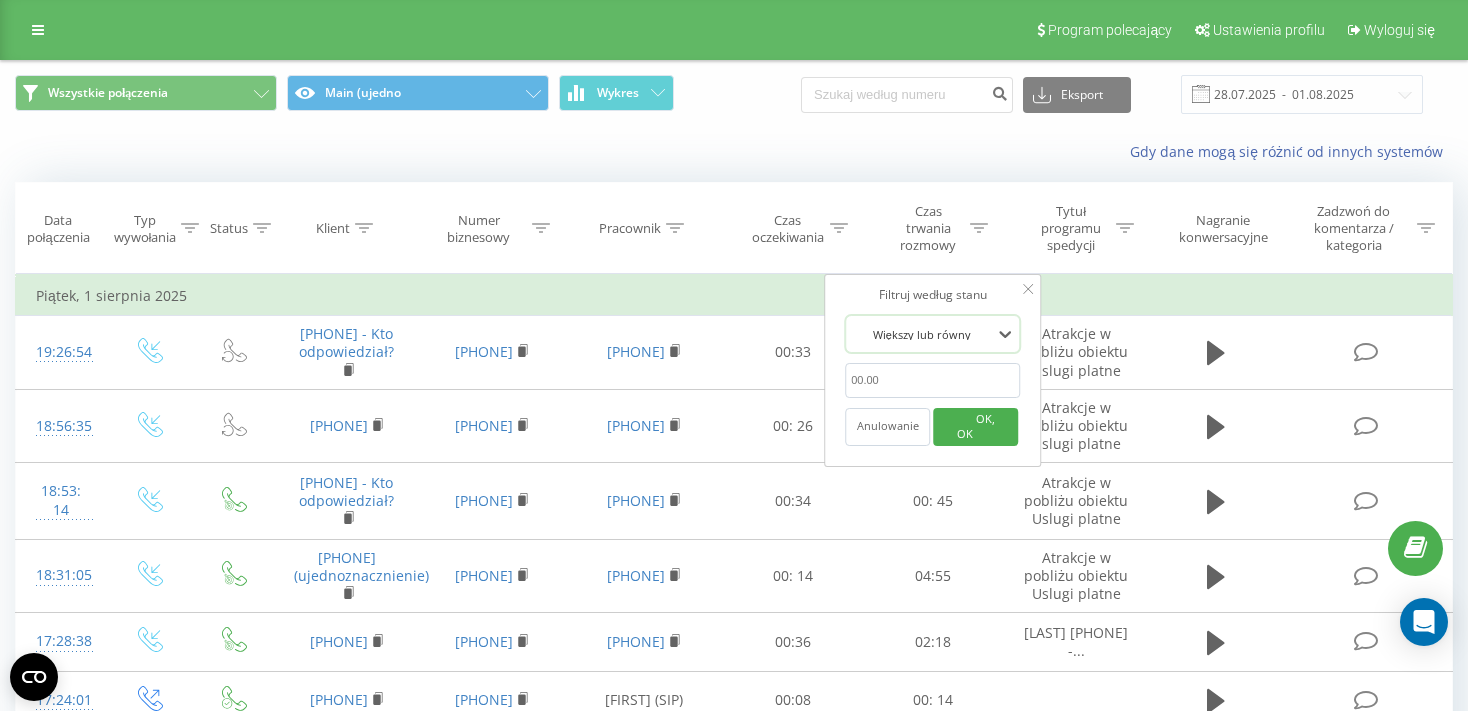 click at bounding box center [933, 380] 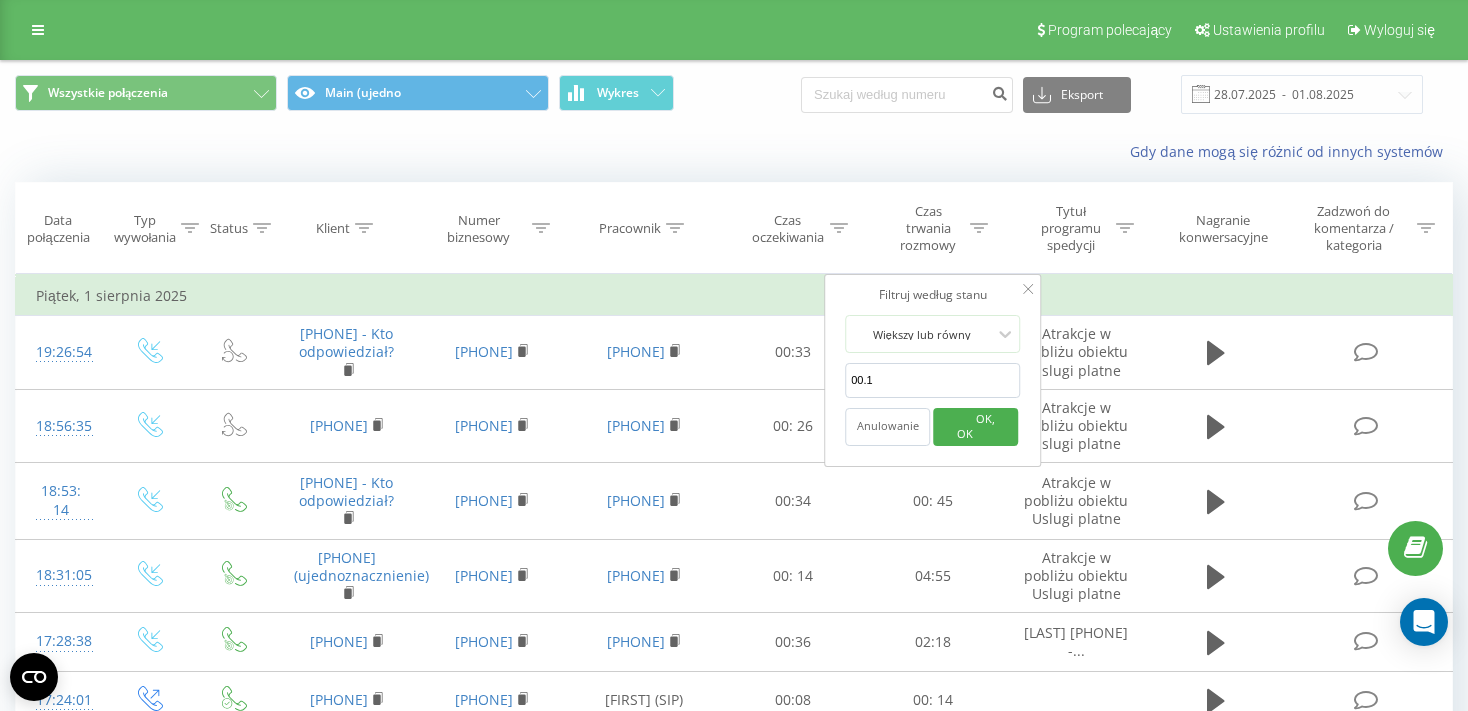 type on "00.10" 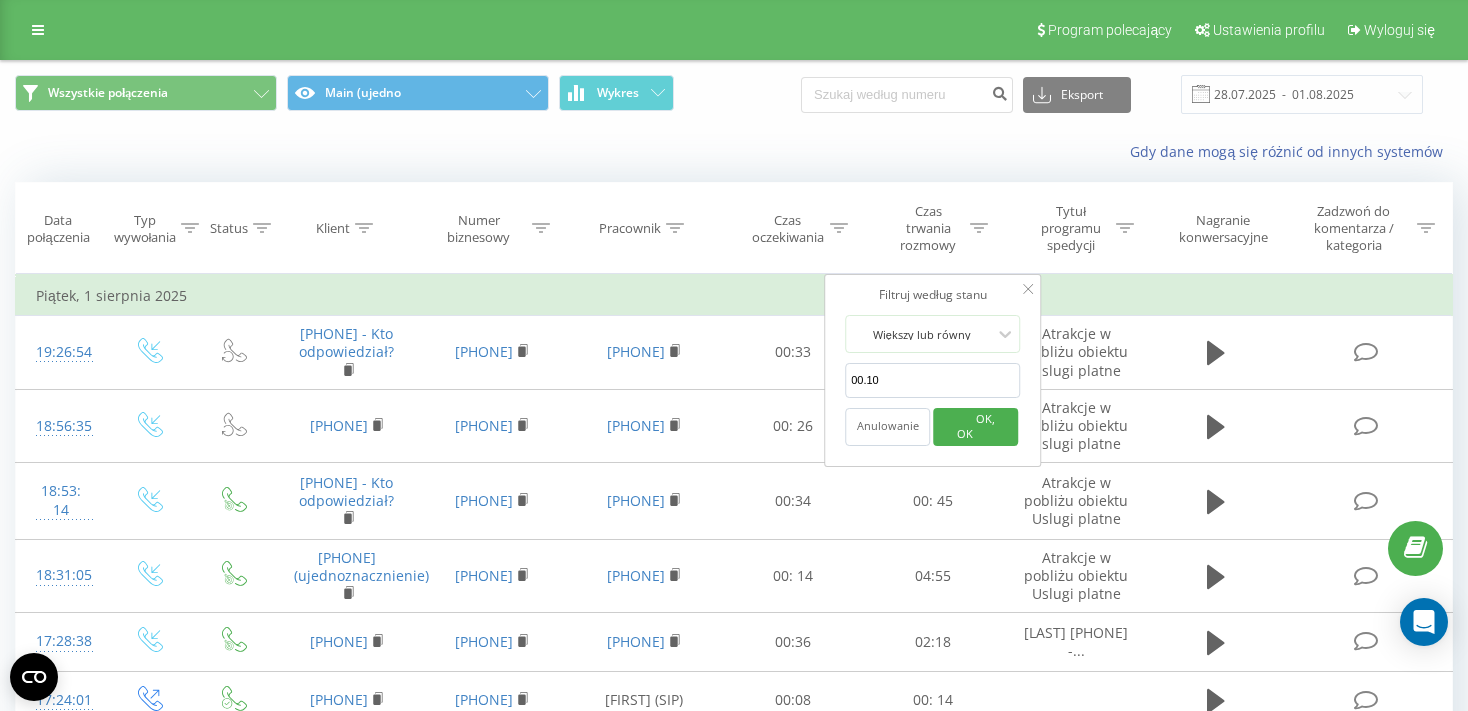 click on "OK, OK" at bounding box center [975, 427] 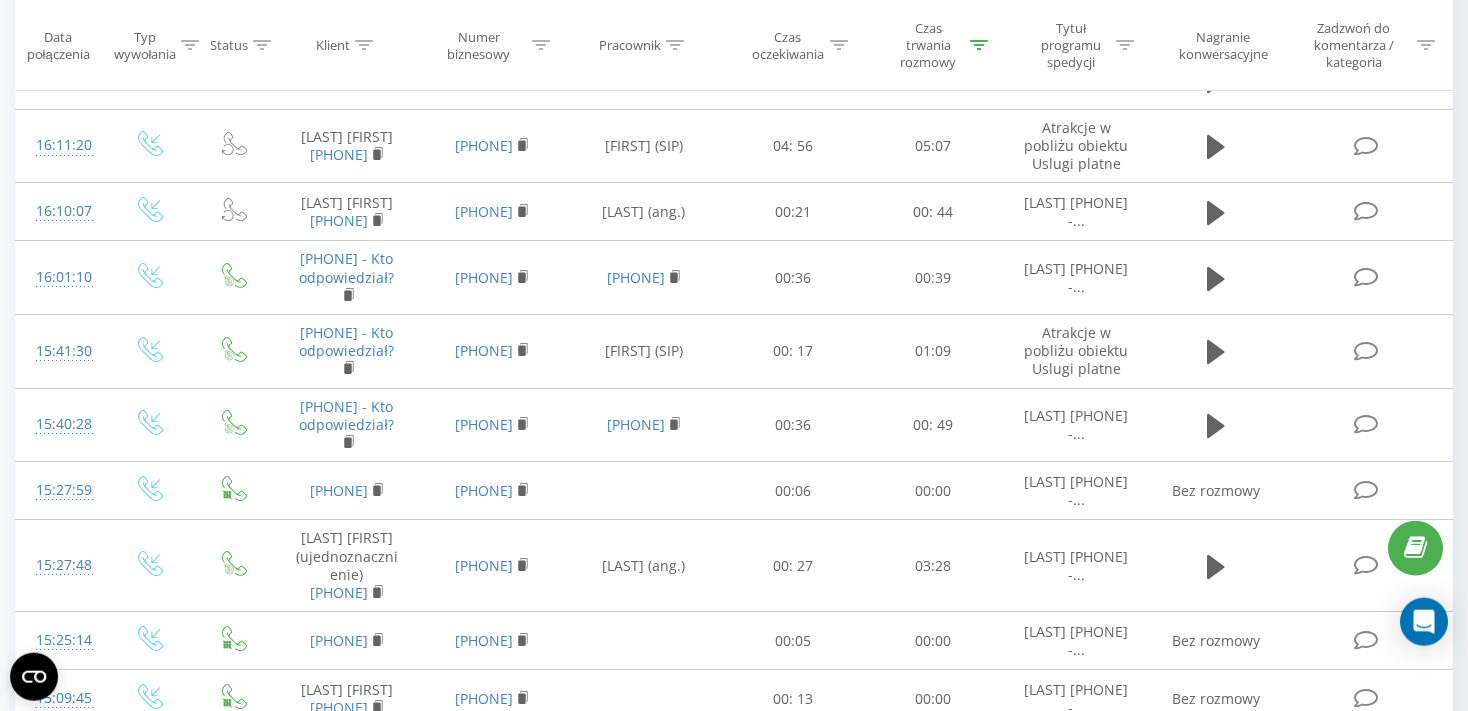scroll, scrollTop: 1529, scrollLeft: 0, axis: vertical 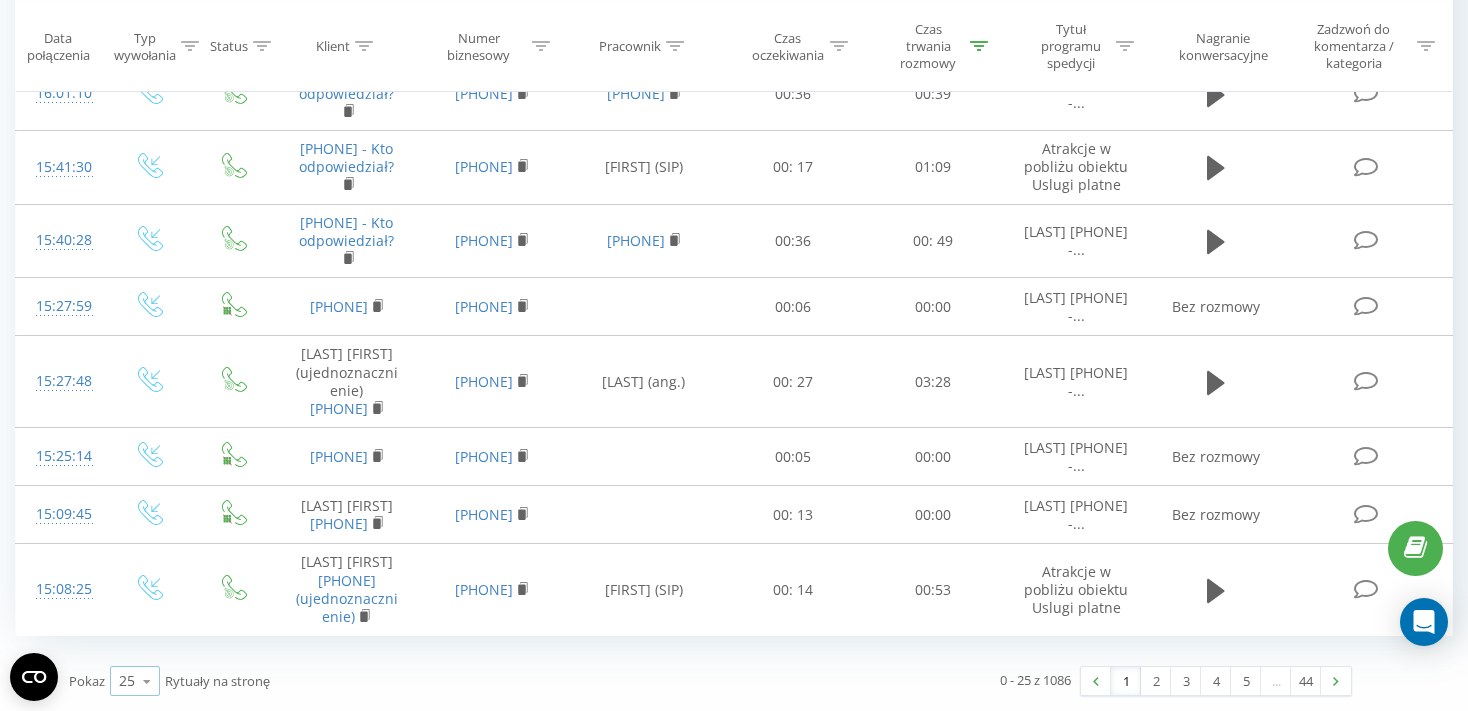click at bounding box center (147, 681) 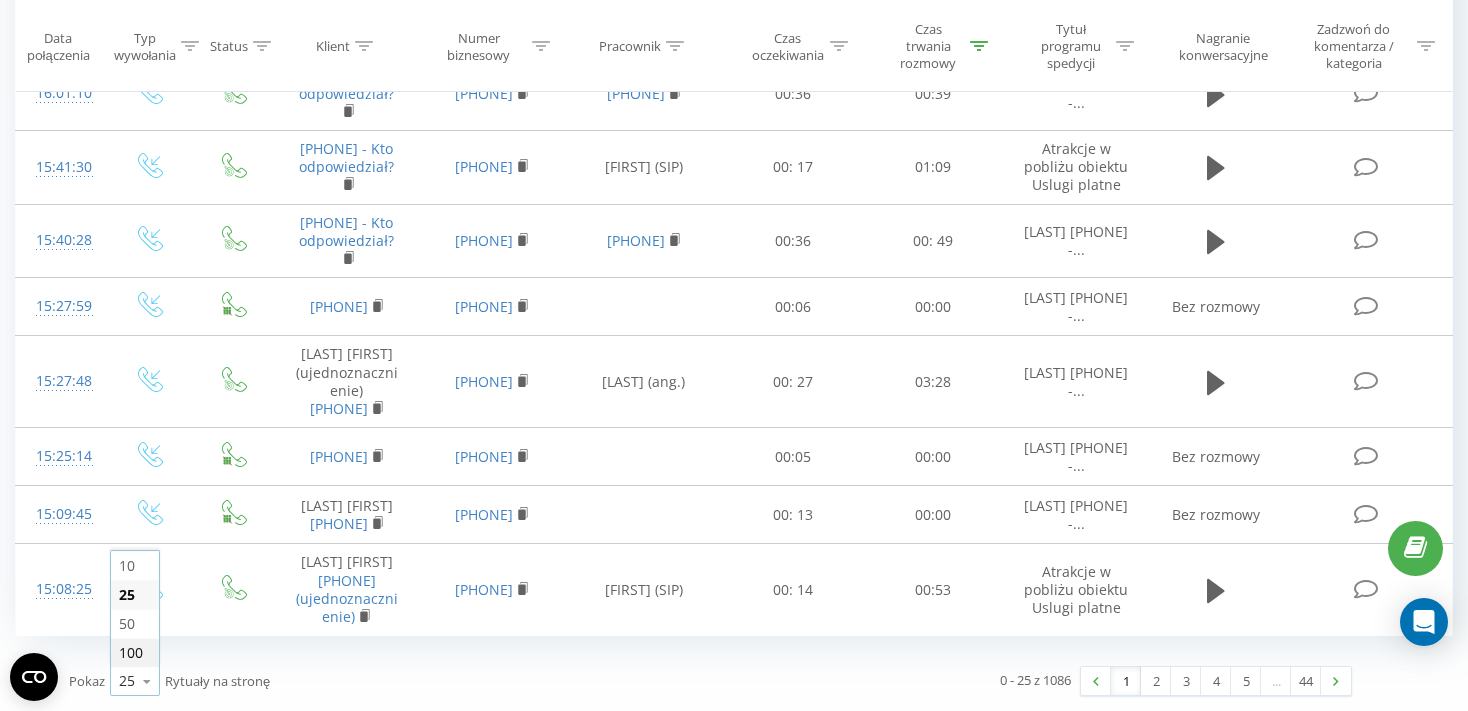 click on "100" at bounding box center [135, 652] 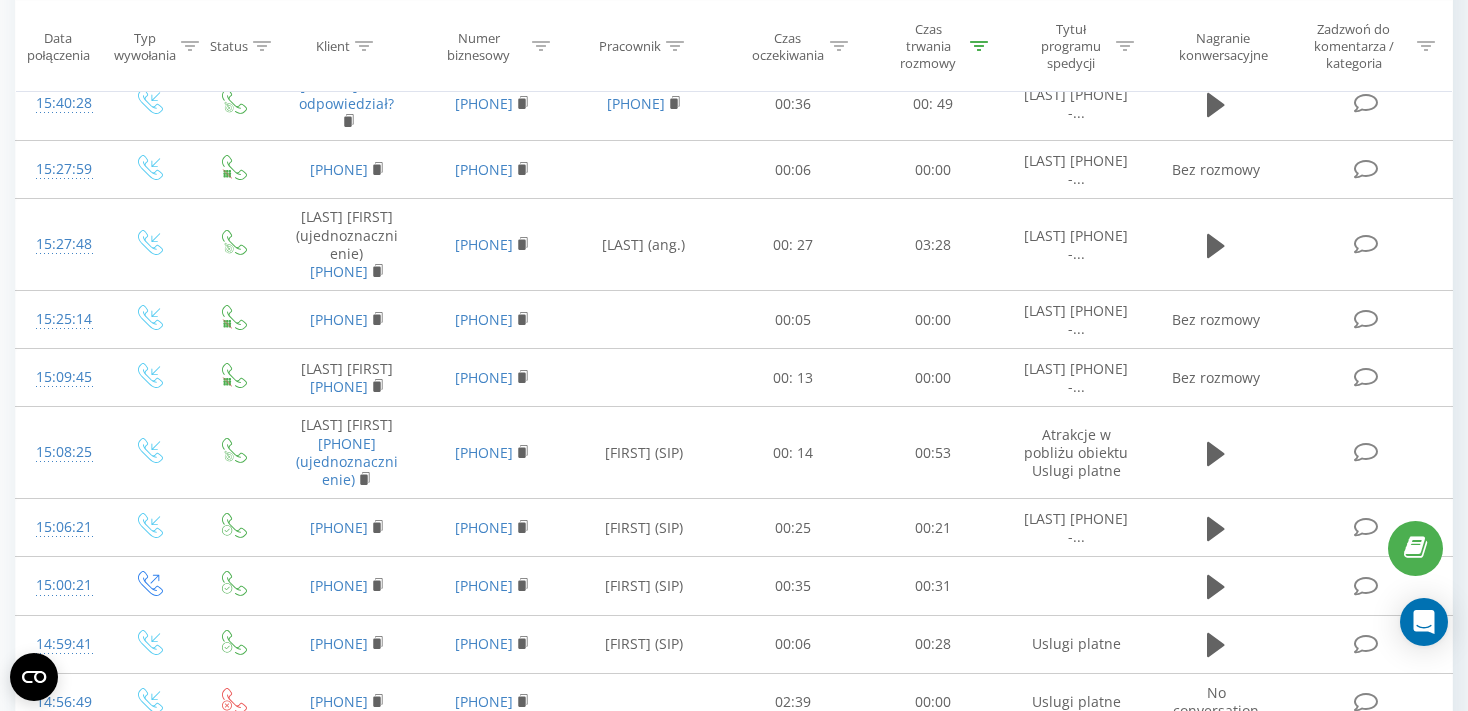 scroll, scrollTop: 4494, scrollLeft: 0, axis: vertical 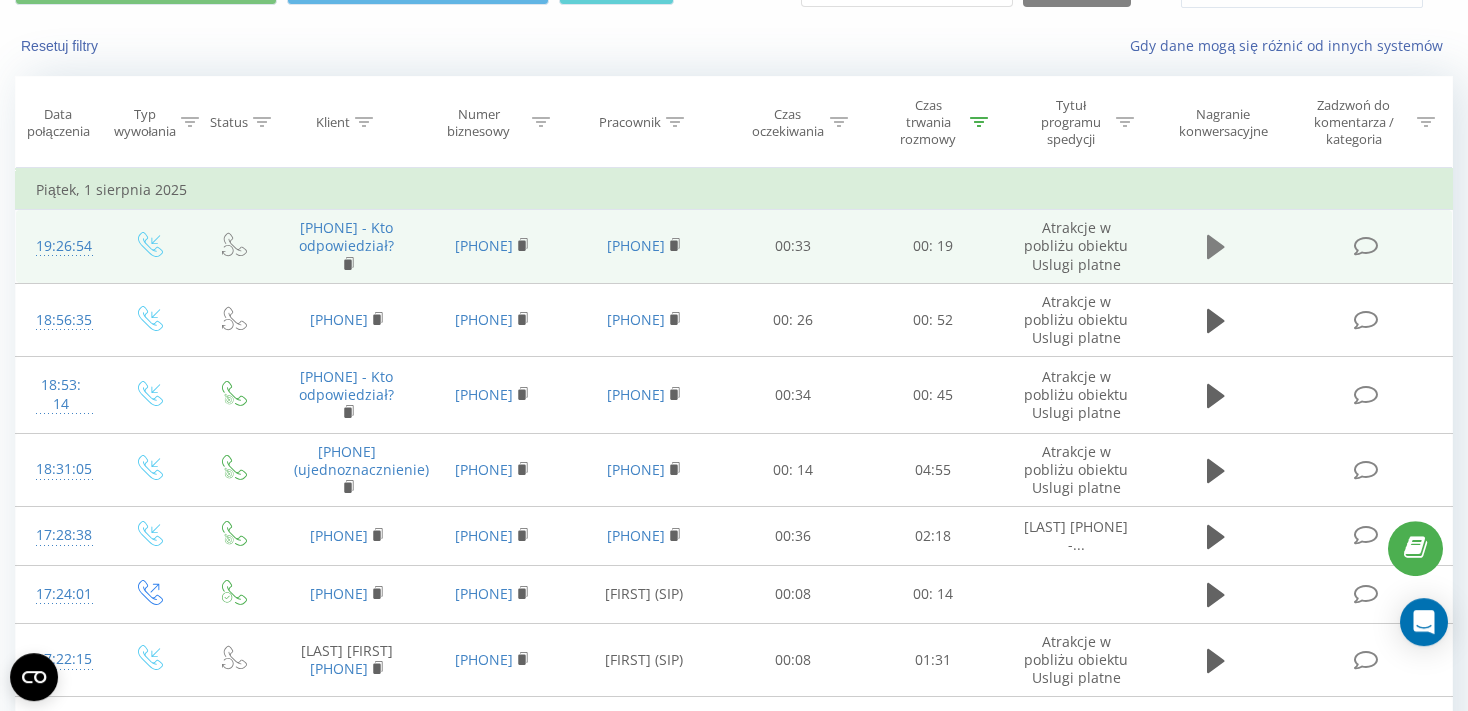 click 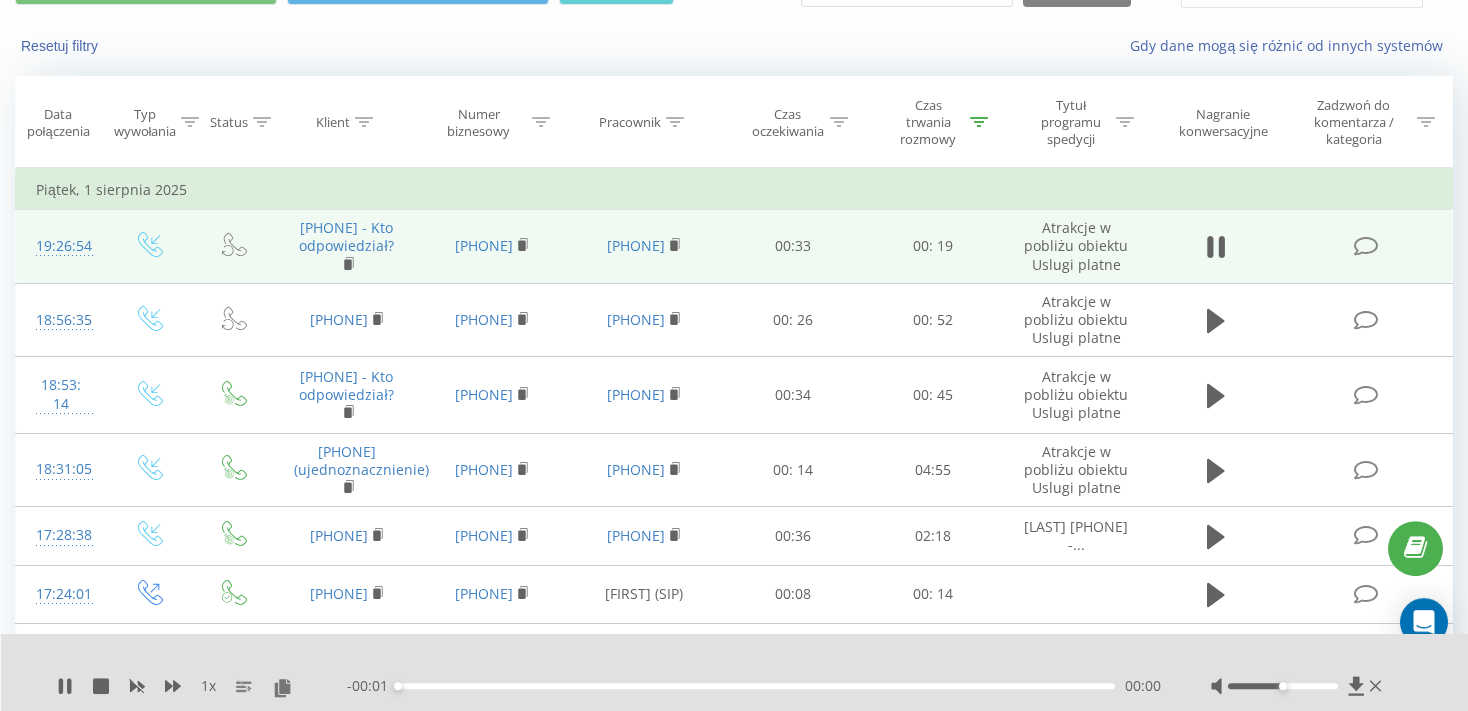 click at bounding box center (1298, 686) 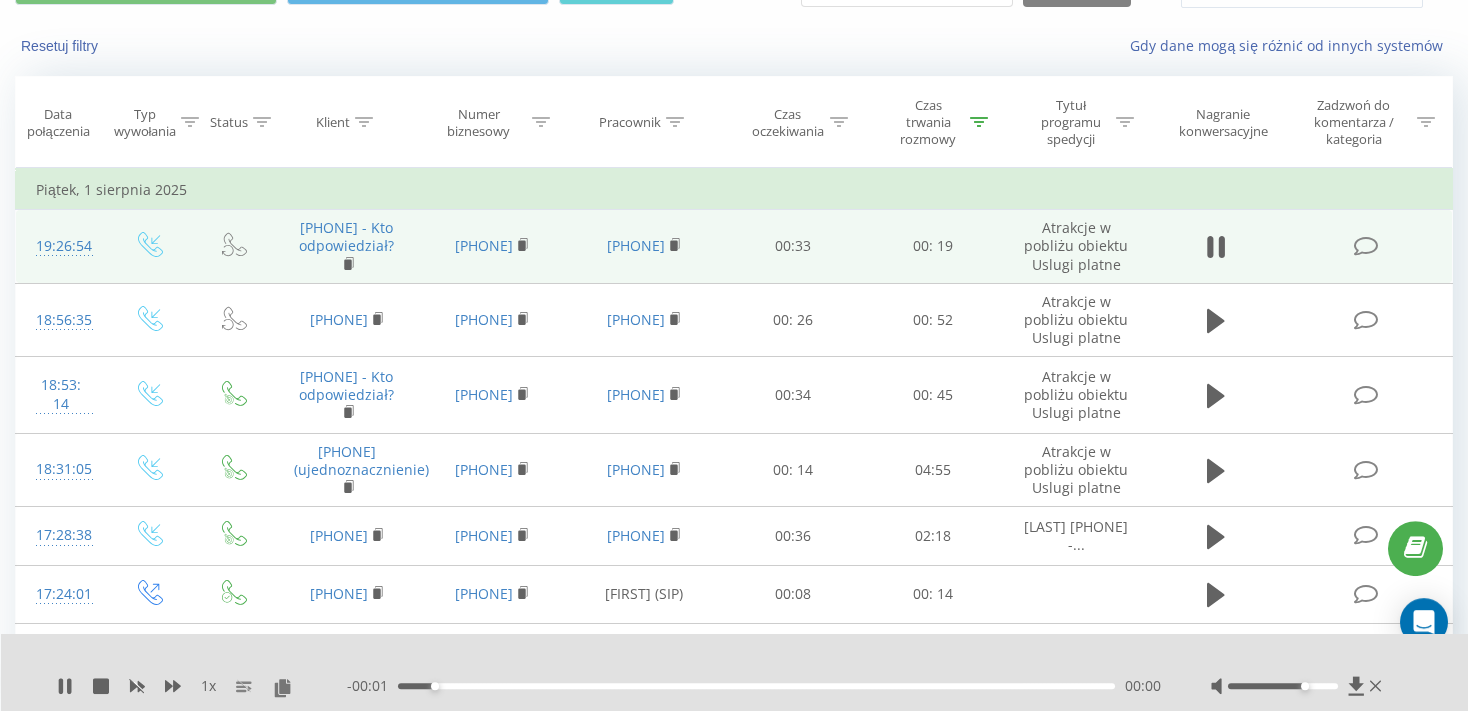 click at bounding box center (1283, 686) 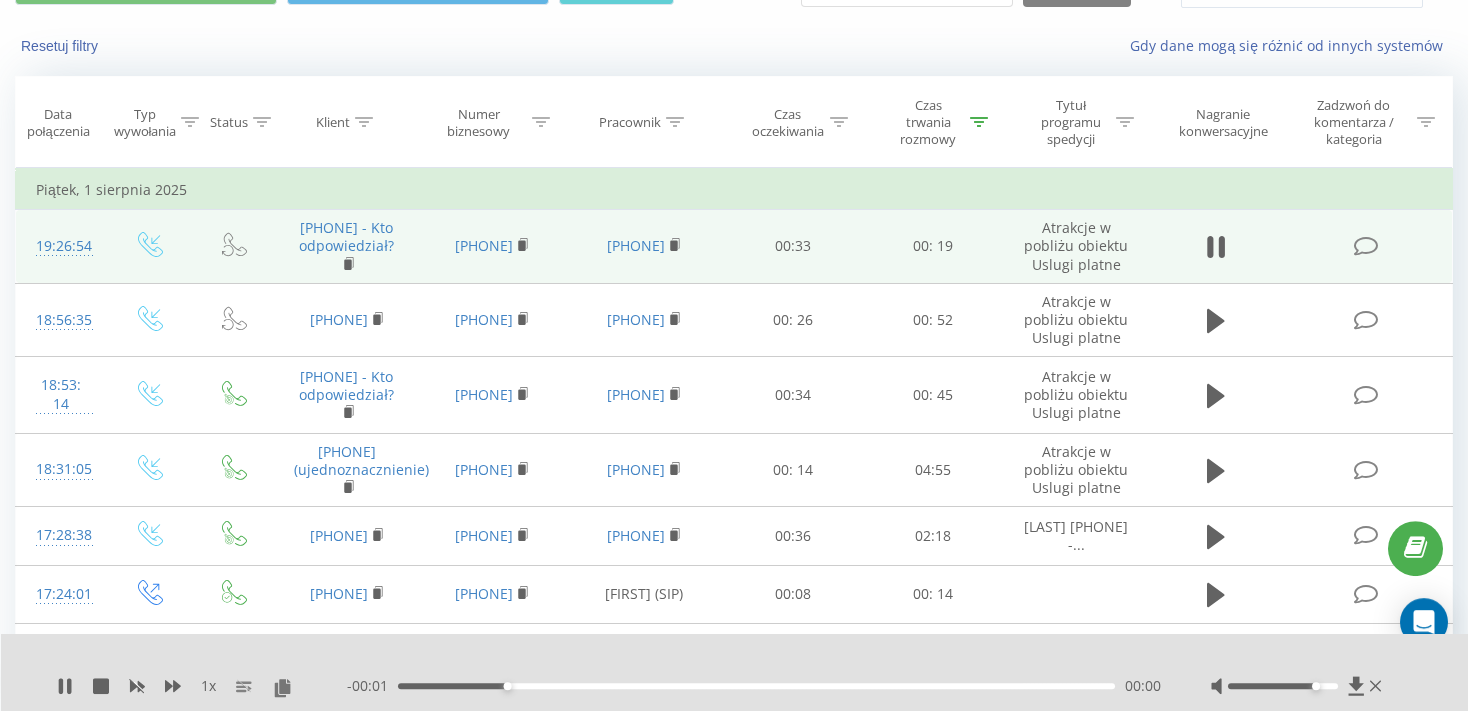 drag, startPoint x: 1302, startPoint y: 685, endPoint x: 1322, endPoint y: 685, distance: 20 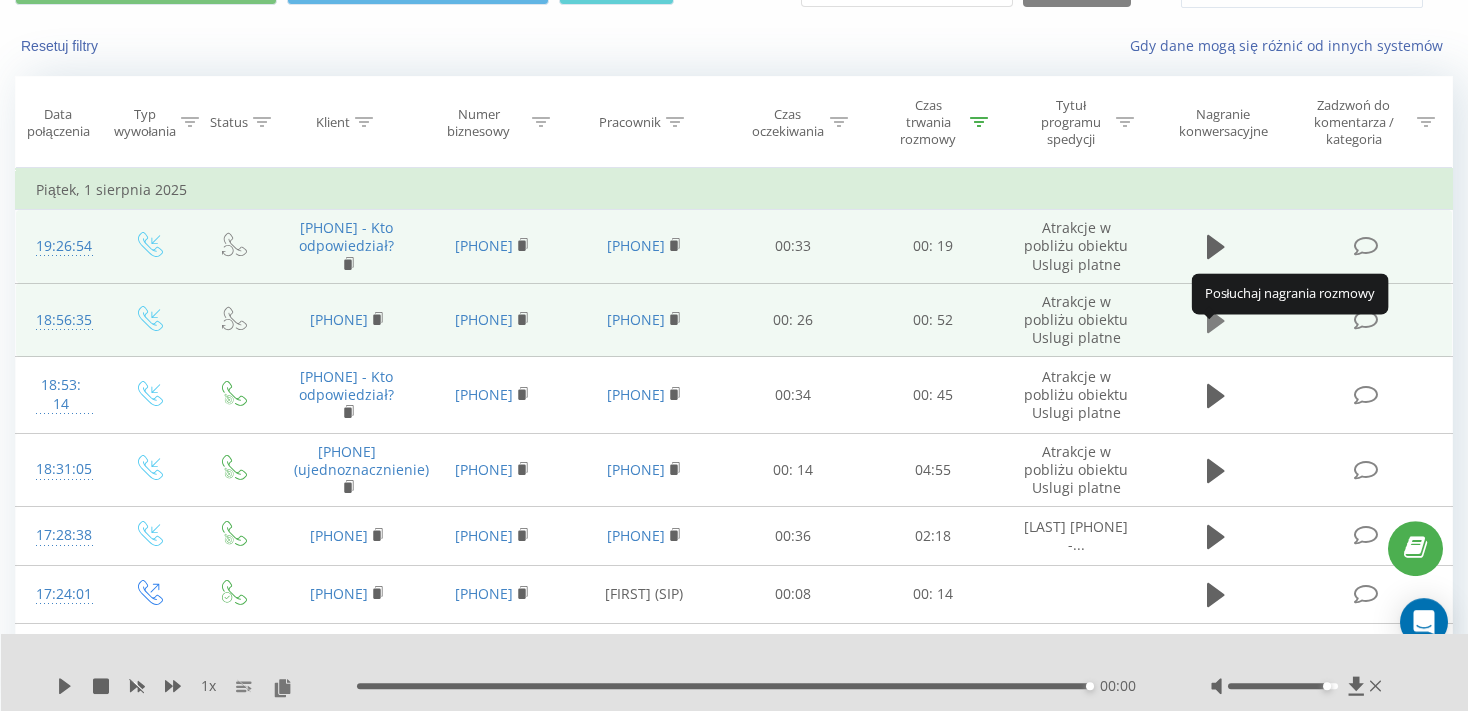 click 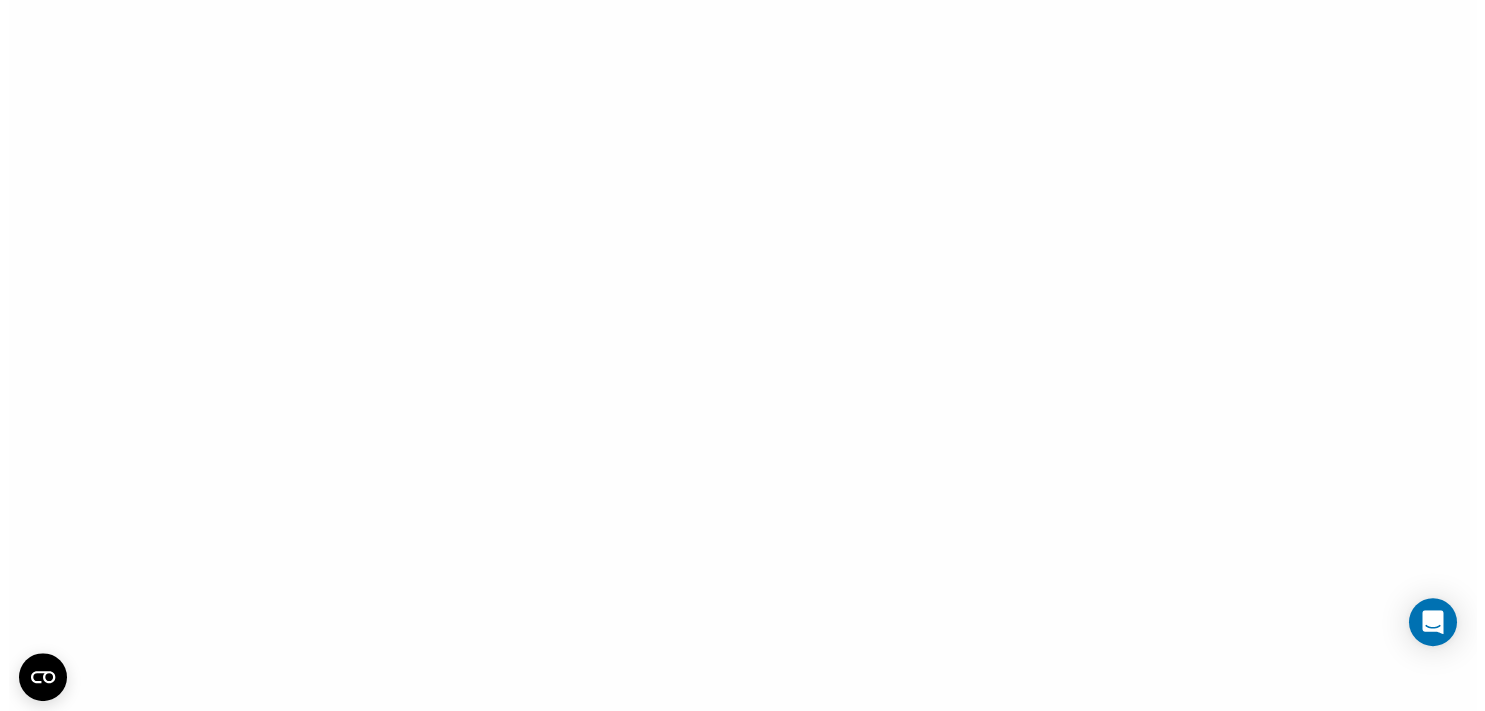 scroll, scrollTop: 0, scrollLeft: 0, axis: both 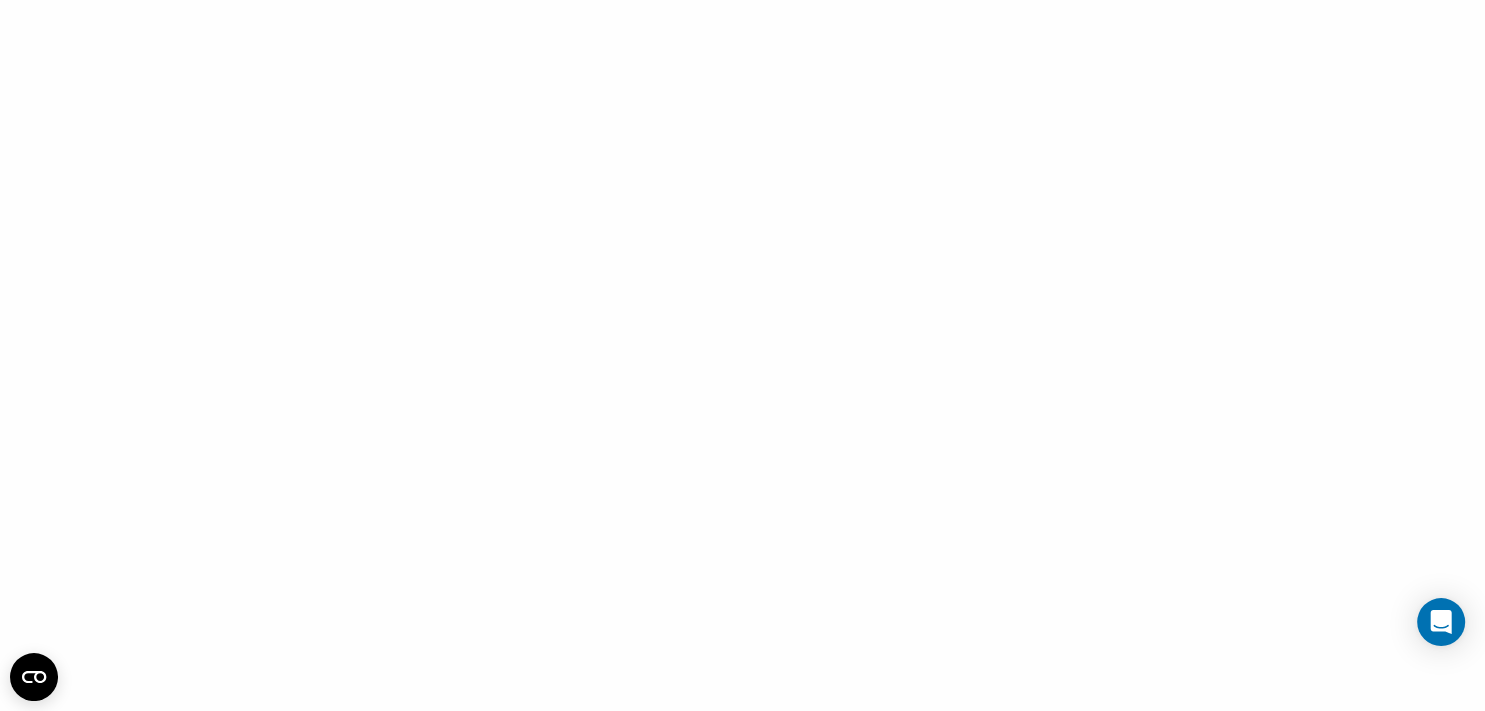 drag, startPoint x: 758, startPoint y: 15, endPoint x: 756, endPoint y: 30, distance: 15.132746 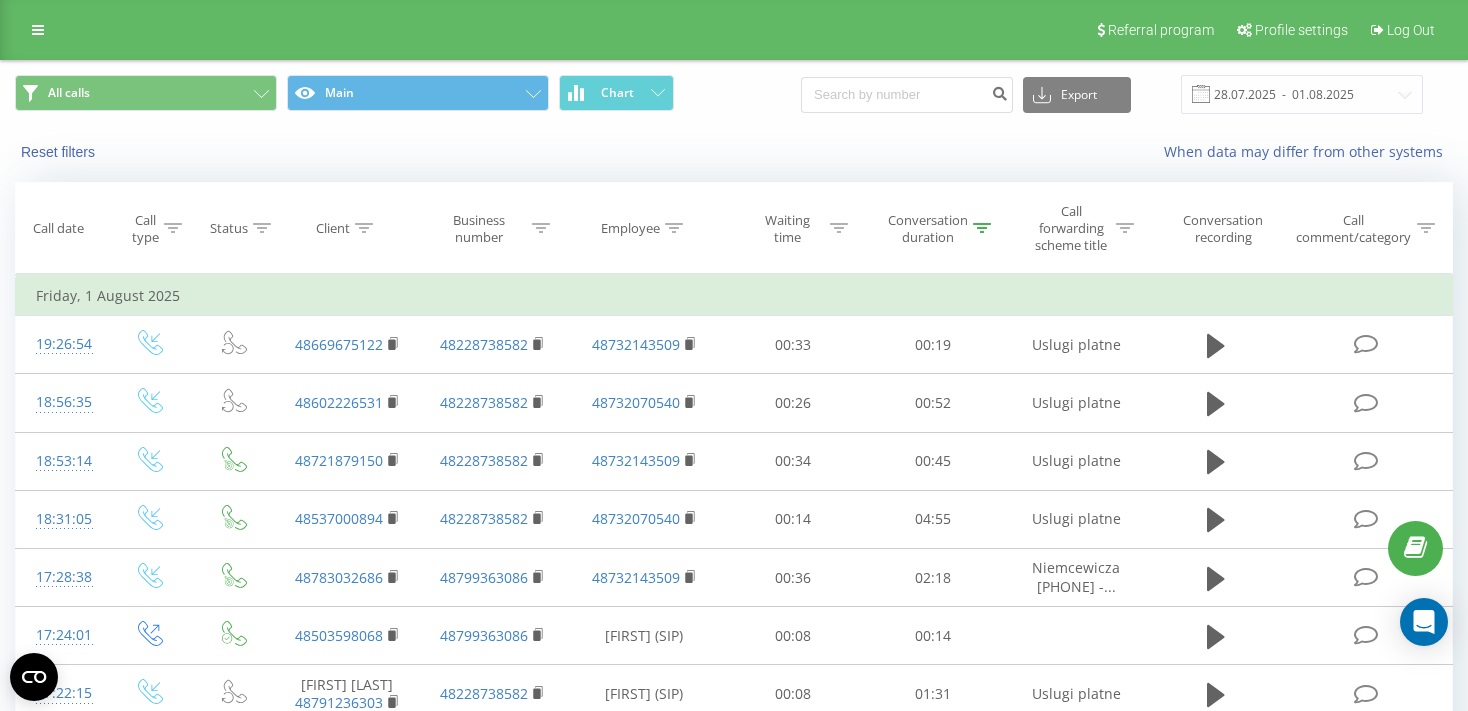 scroll, scrollTop: 0, scrollLeft: 0, axis: both 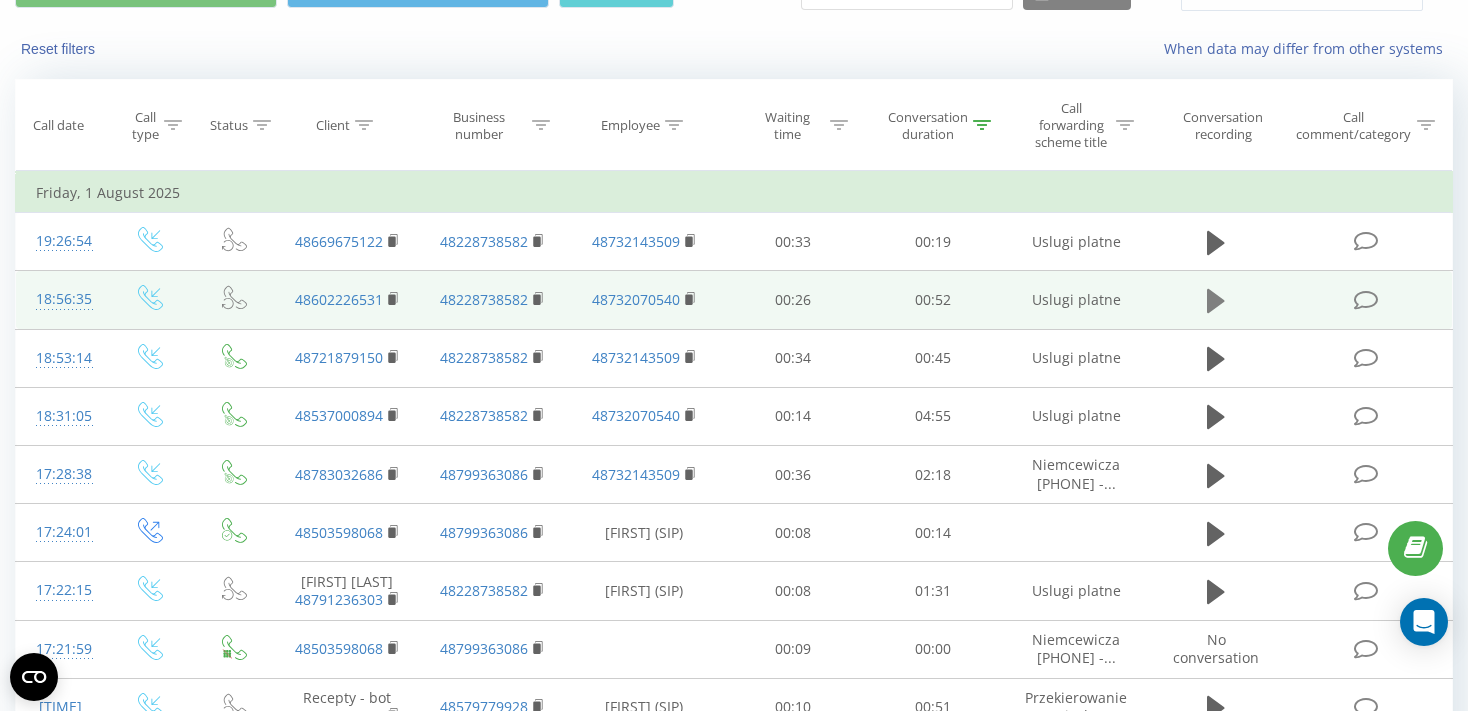 click 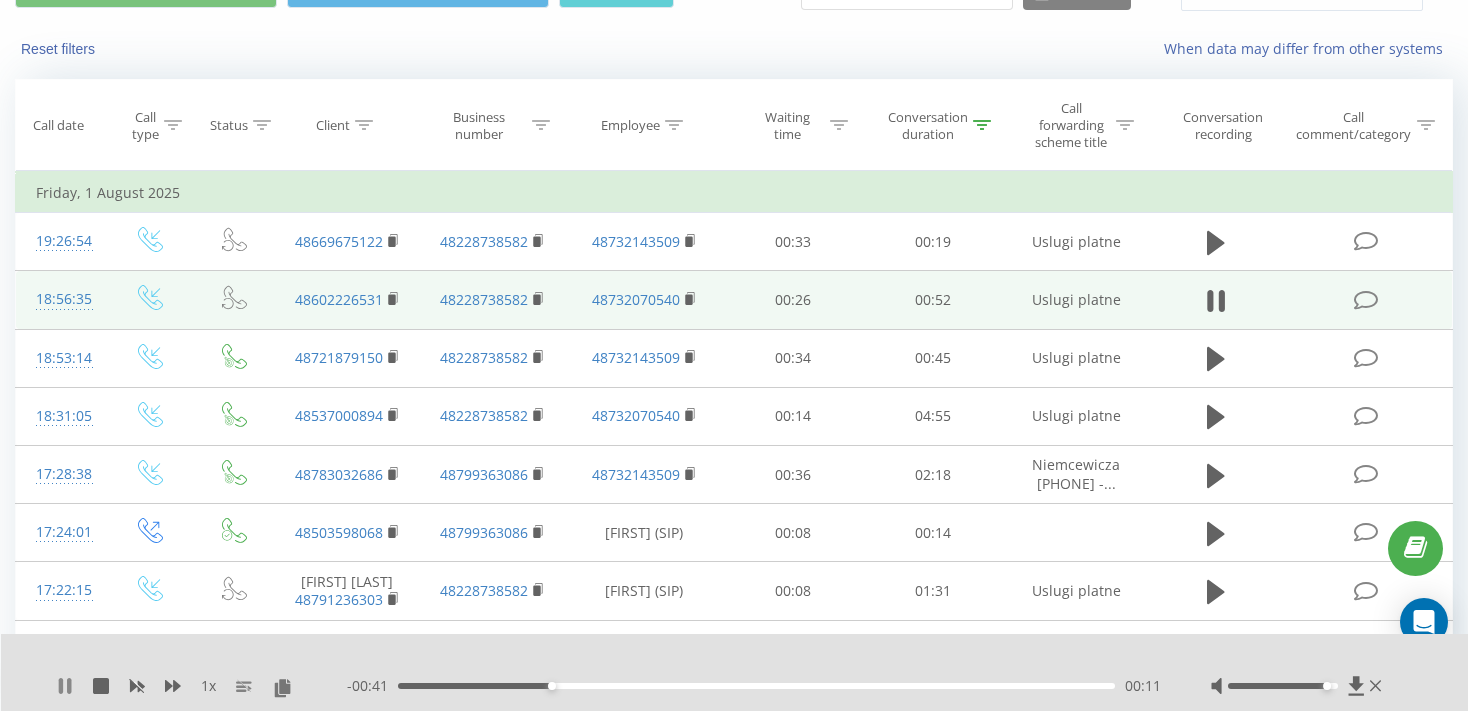click 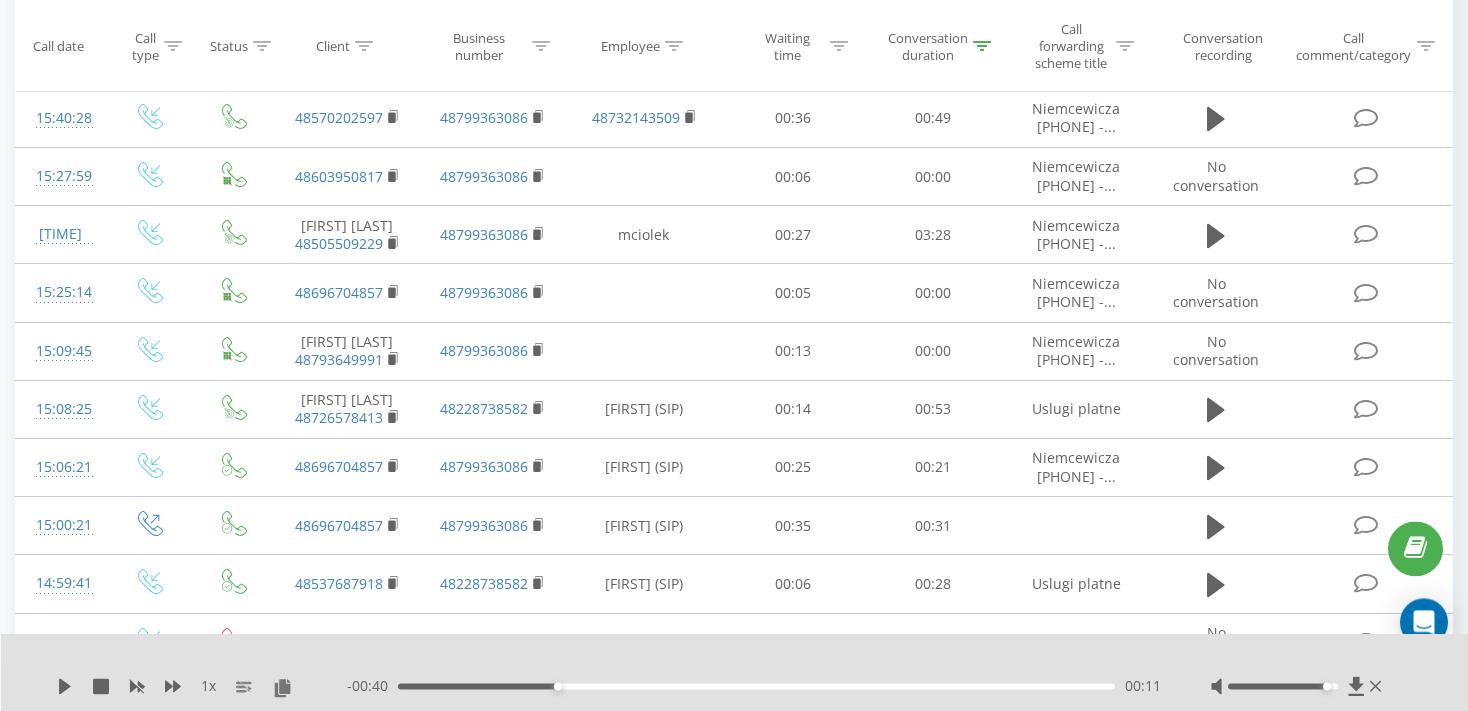 scroll, scrollTop: 1324, scrollLeft: 0, axis: vertical 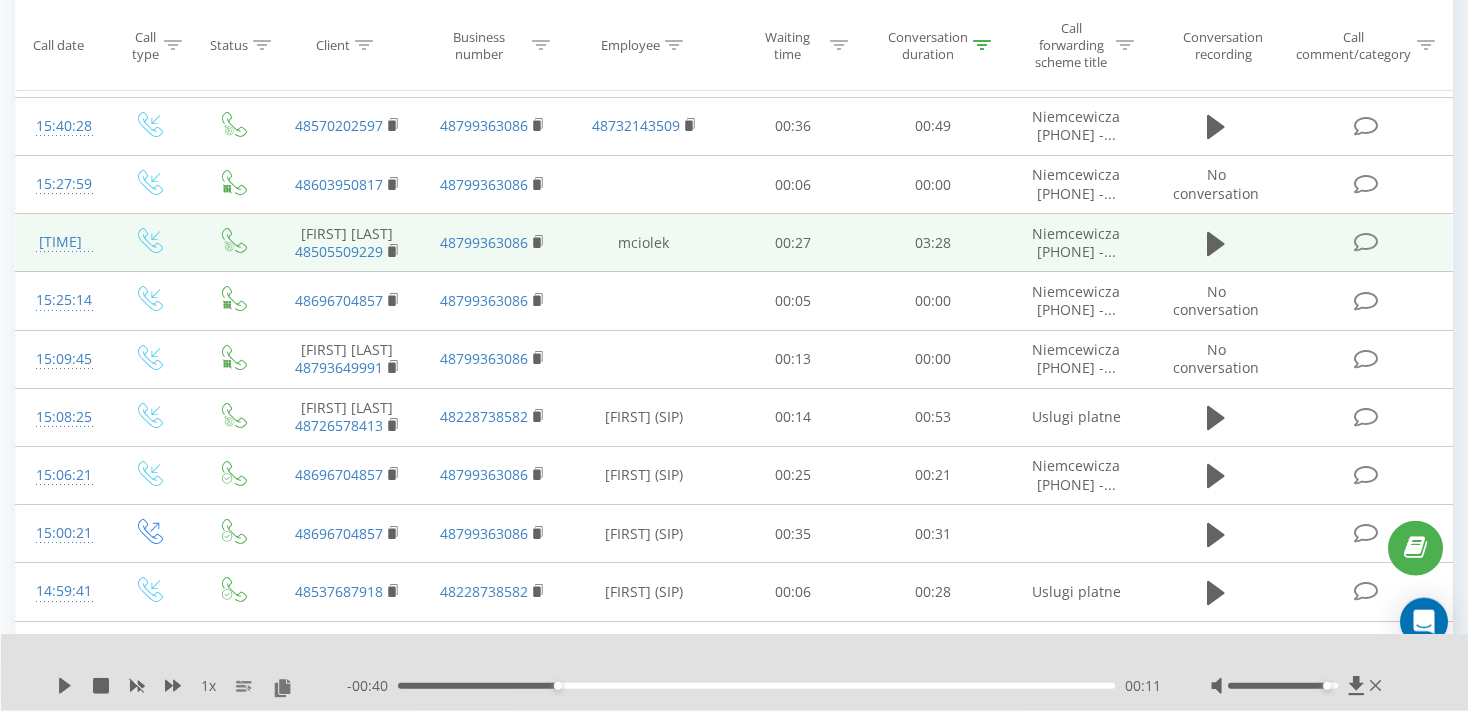 click at bounding box center [1216, 243] 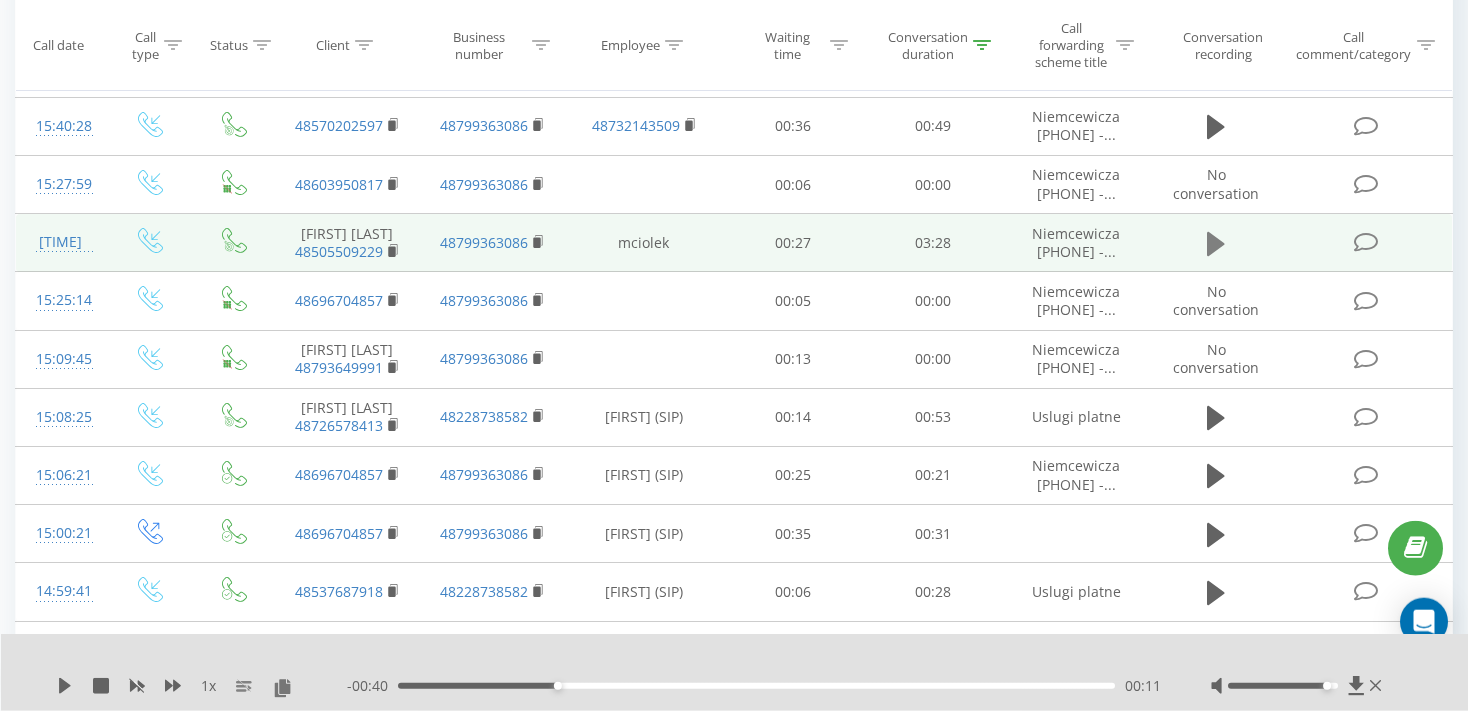 click 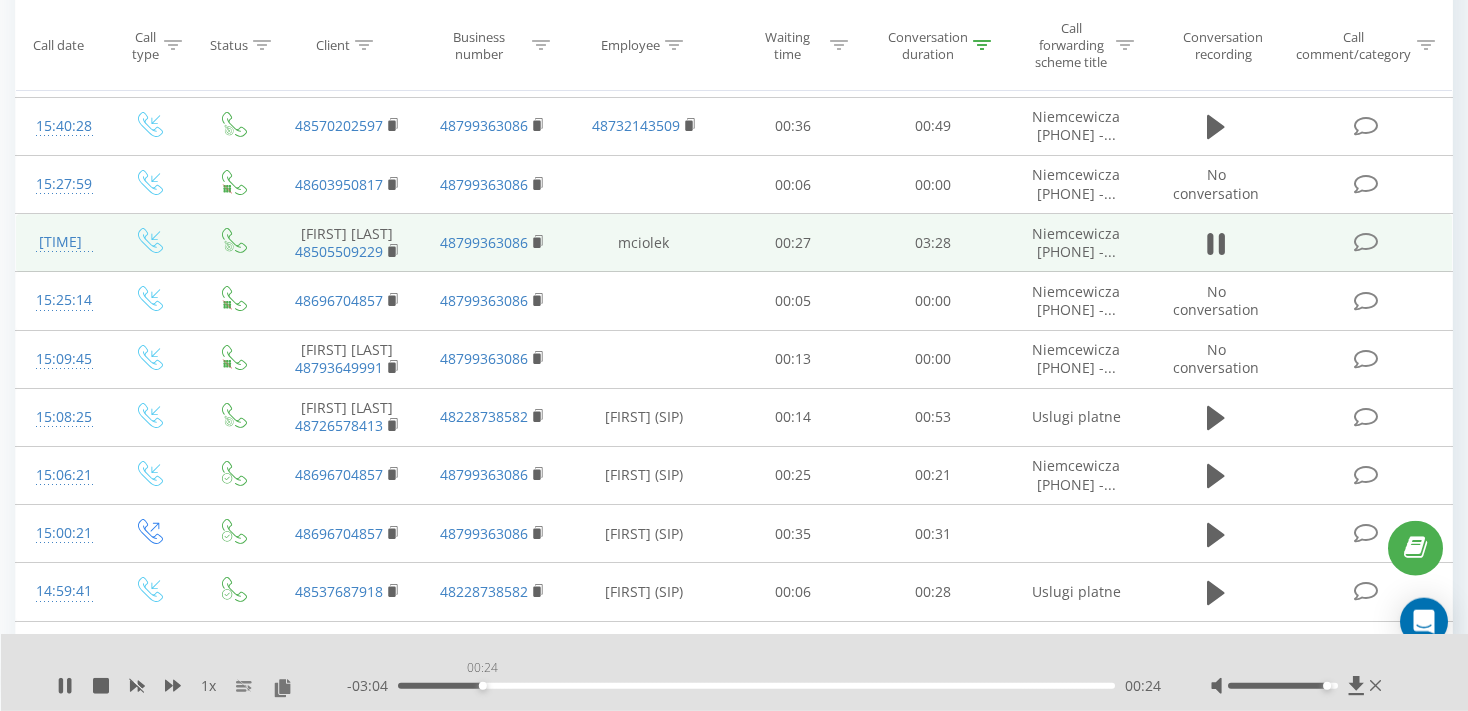 click on "00:24" at bounding box center [756, 686] 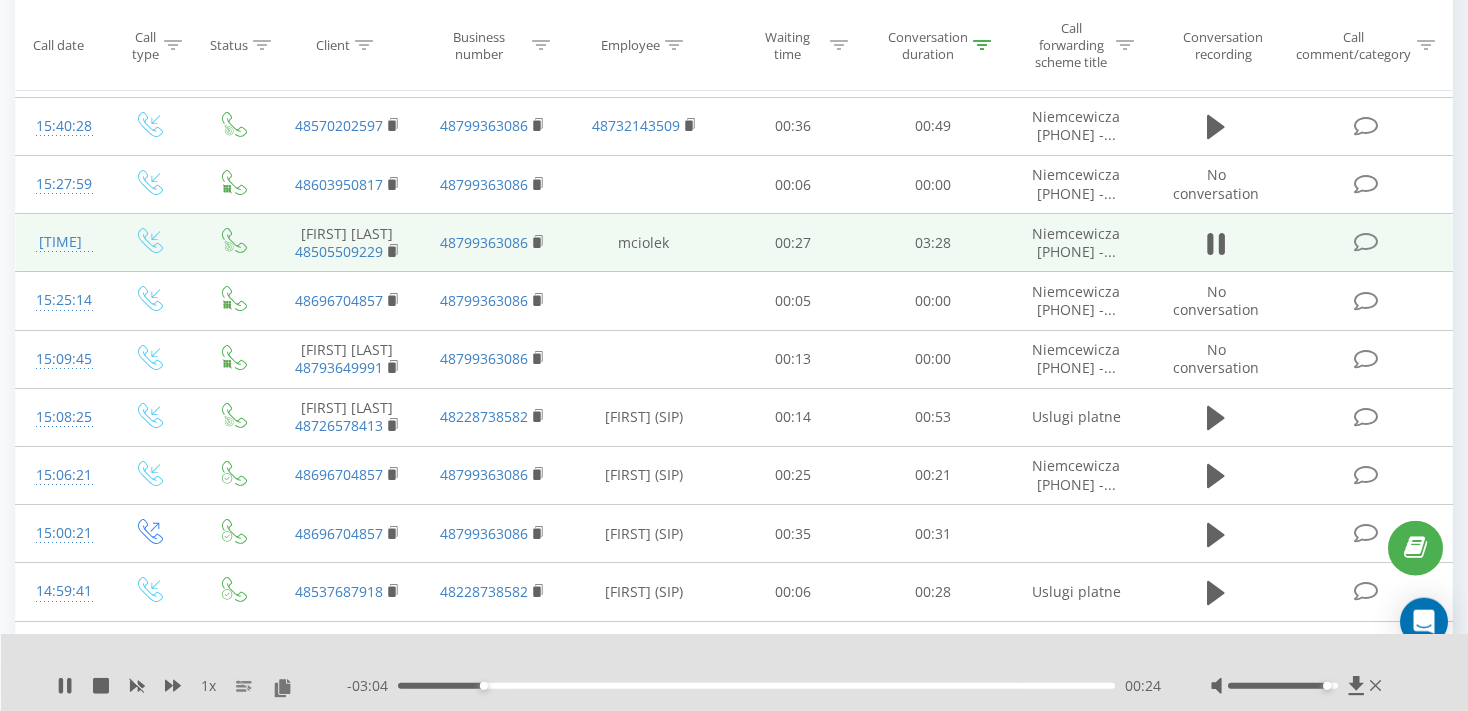 click on "00:24" at bounding box center [756, 686] 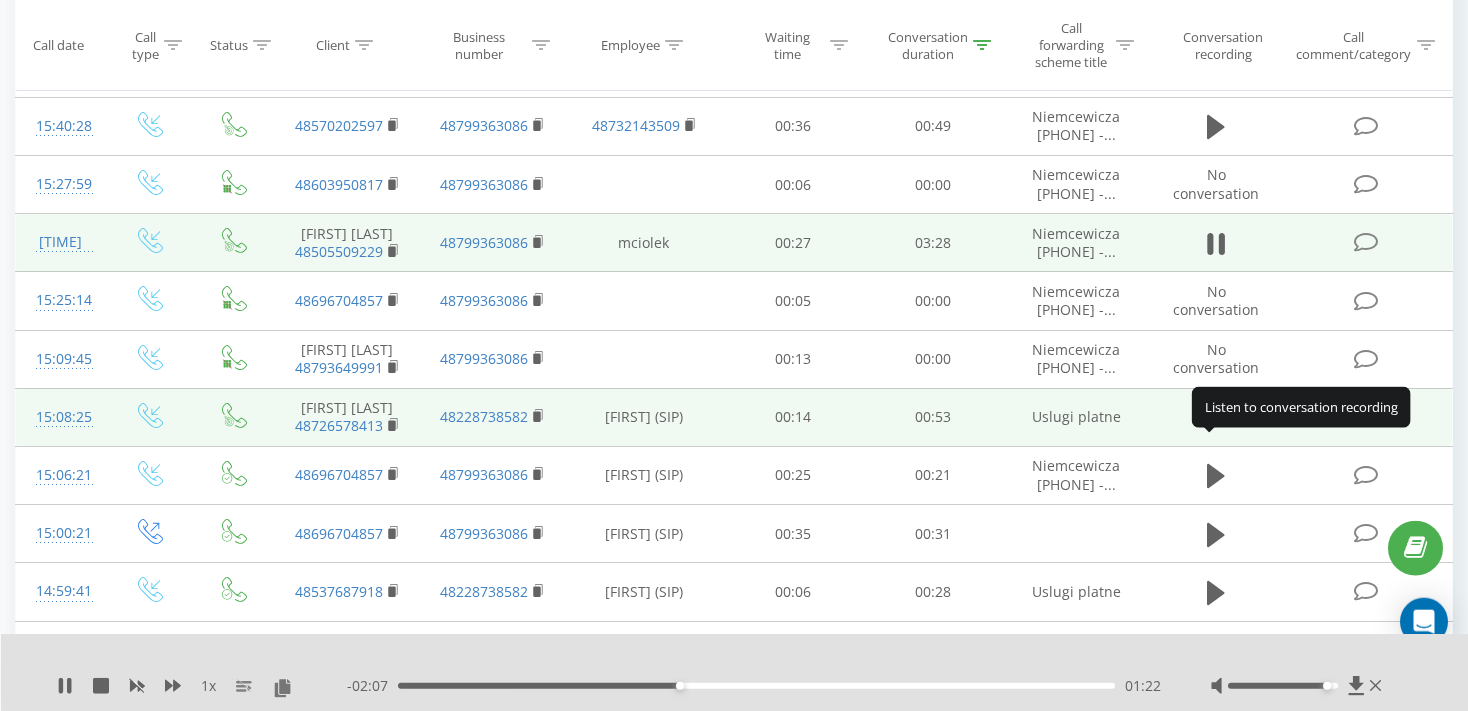 click 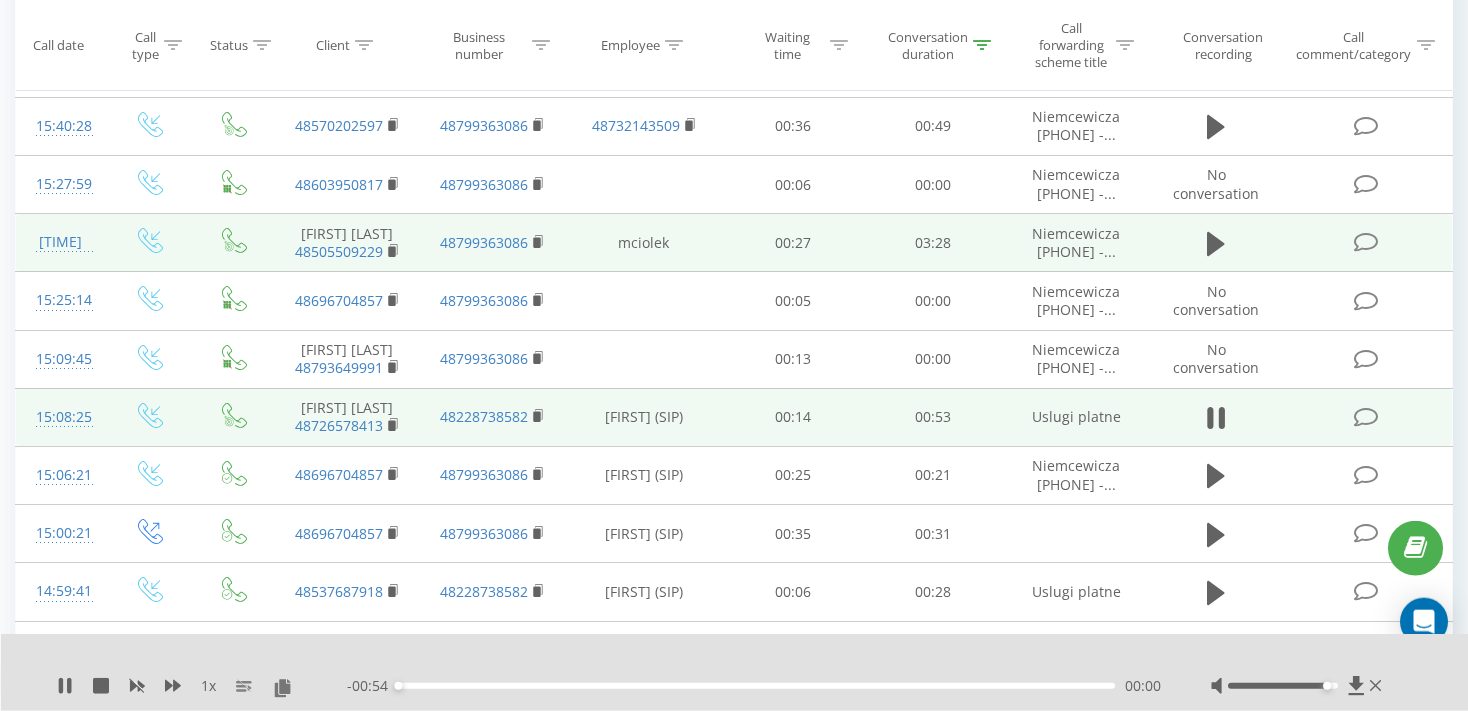 click on "00:00" at bounding box center [756, 686] 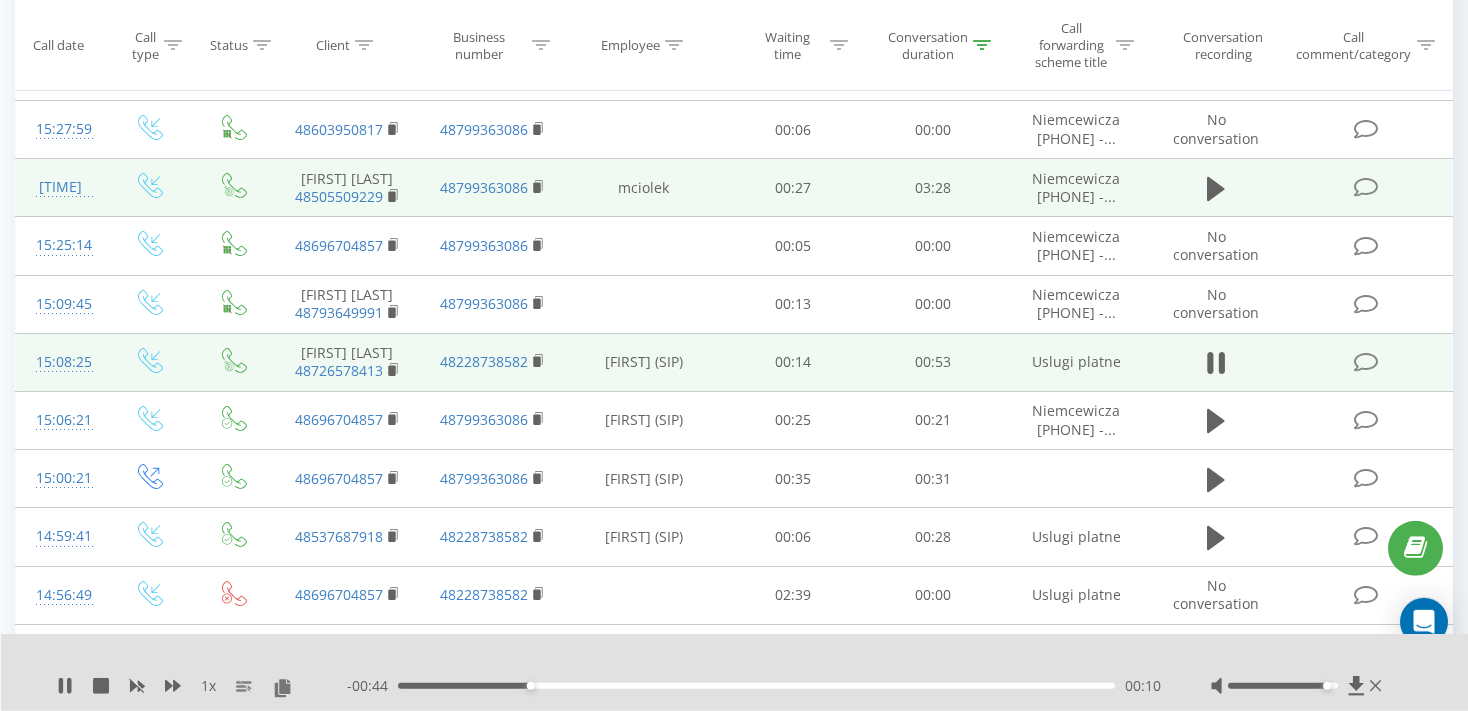 scroll, scrollTop: 1380, scrollLeft: 0, axis: vertical 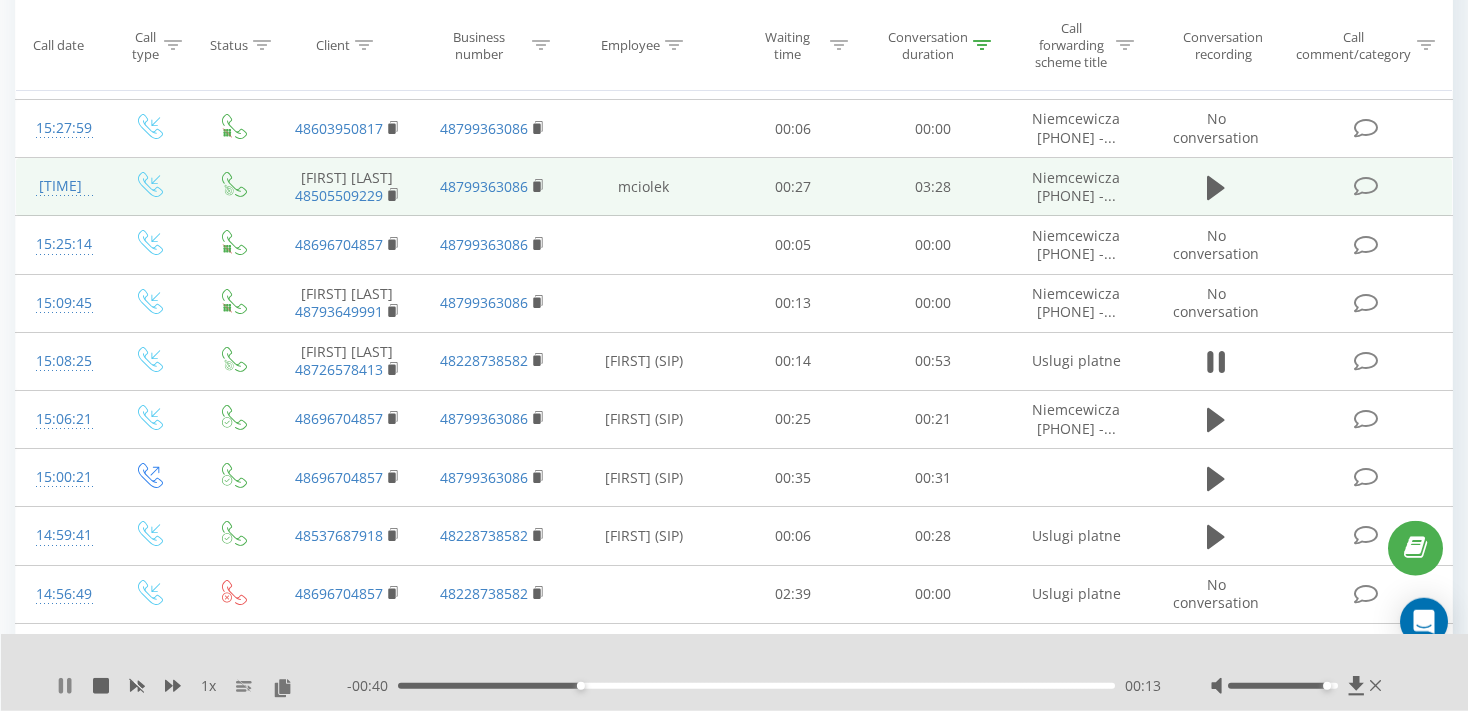 click 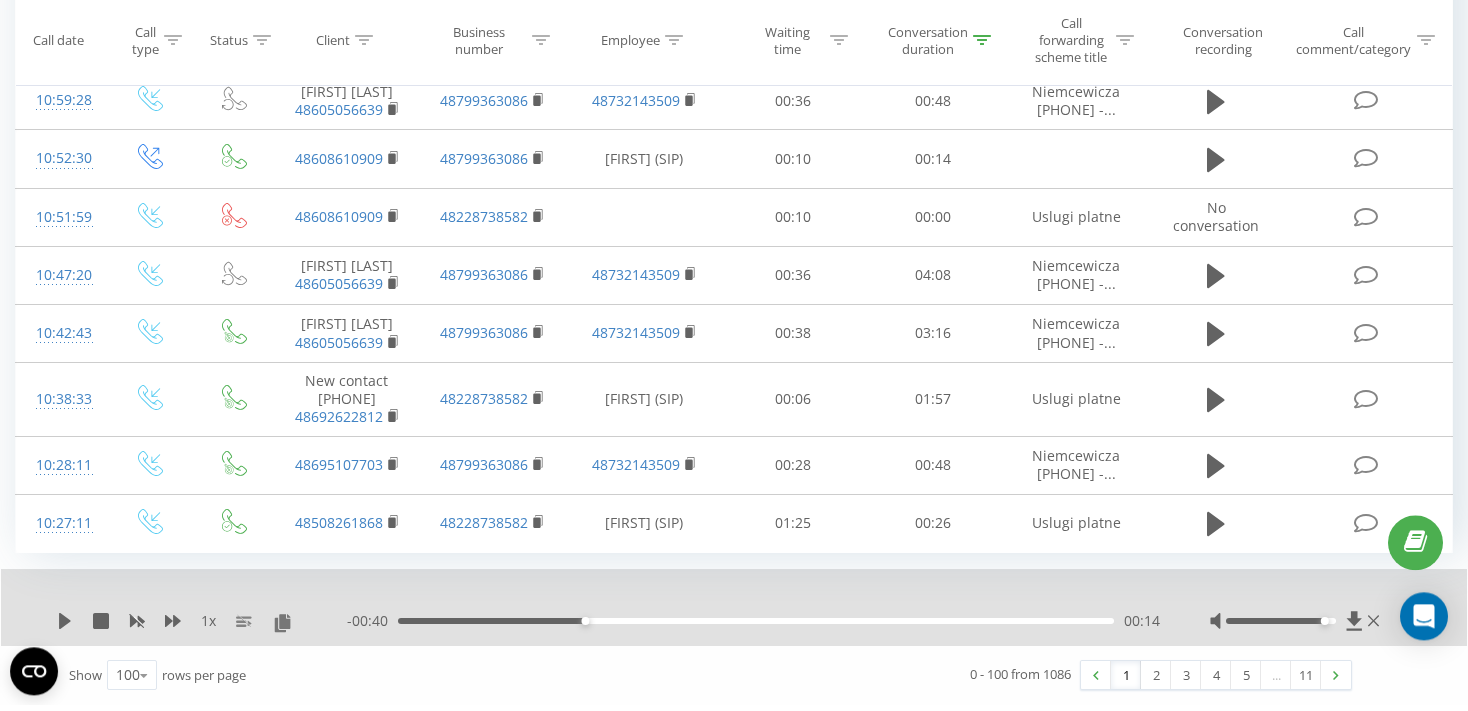 scroll, scrollTop: 5864, scrollLeft: 0, axis: vertical 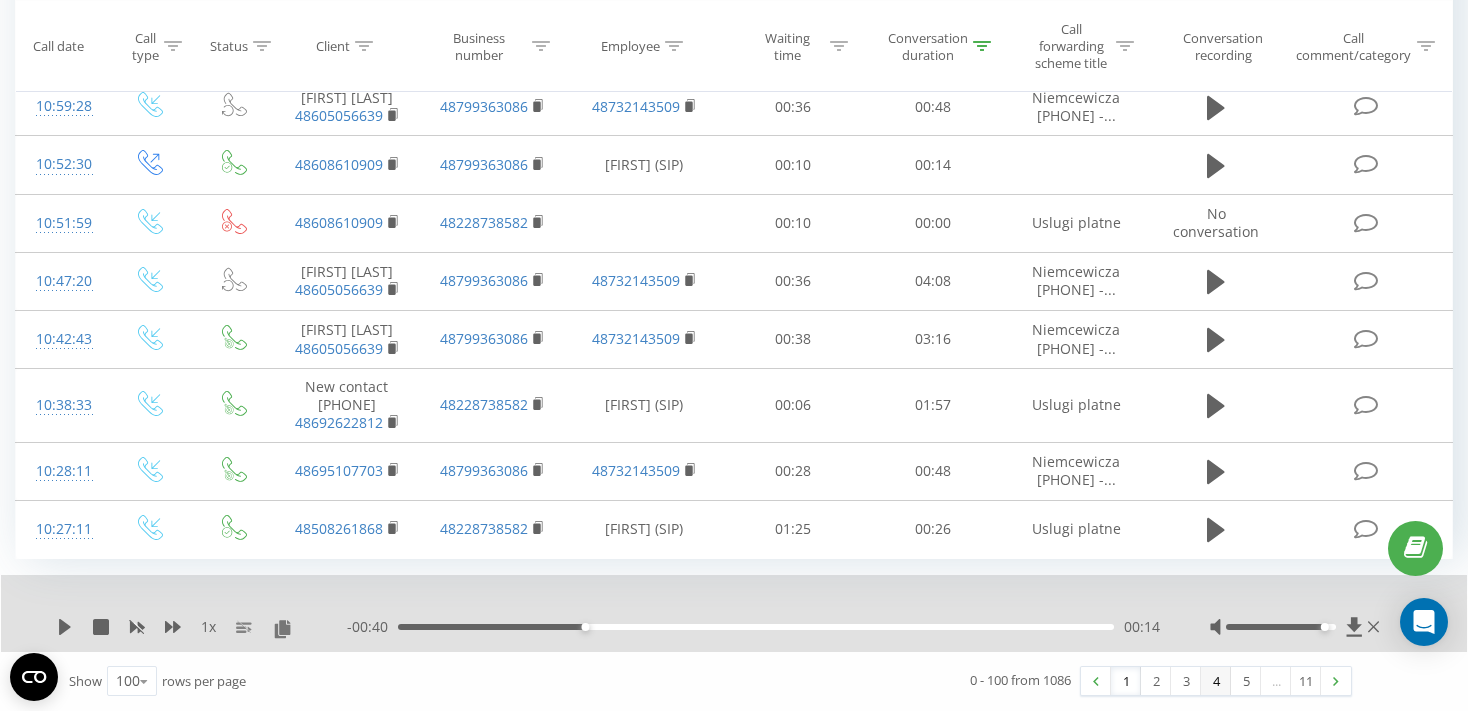 click on "4" at bounding box center [1216, 681] 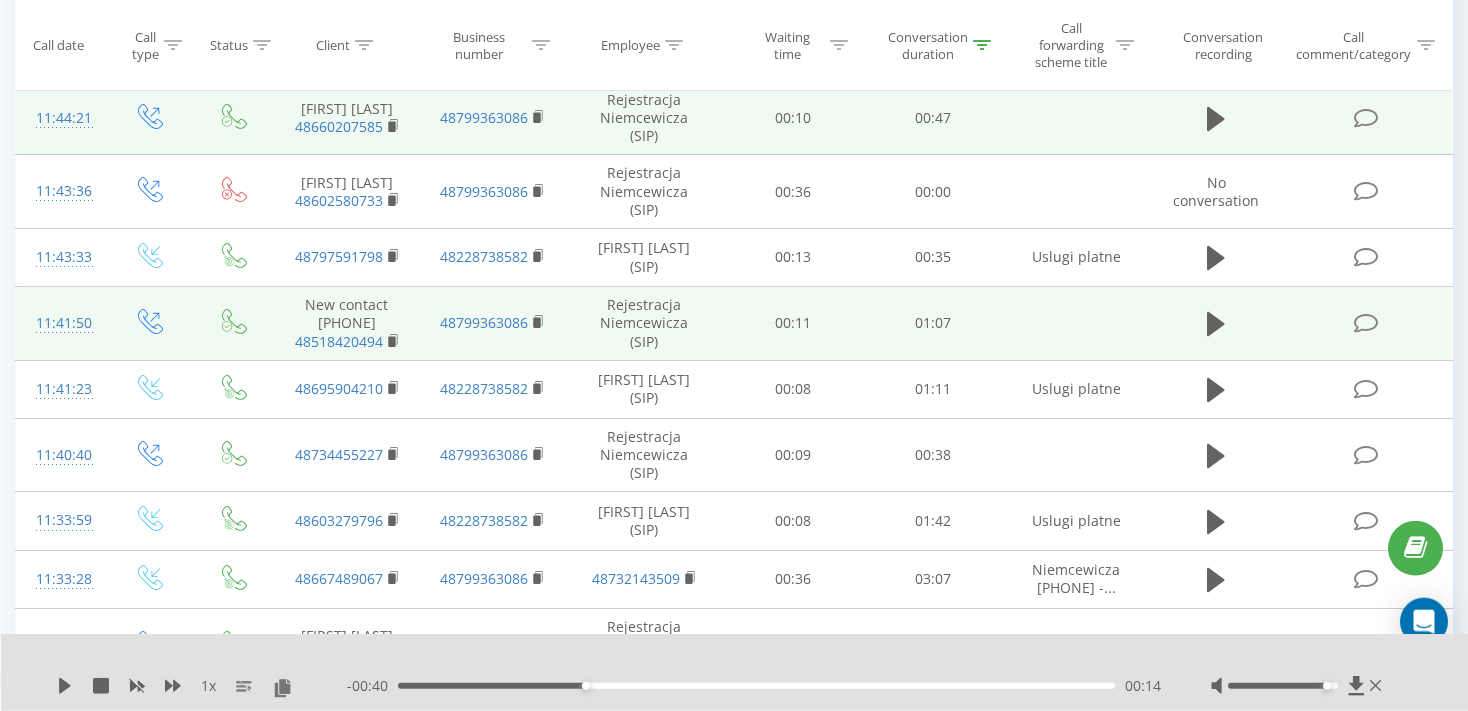 scroll, scrollTop: 377, scrollLeft: 0, axis: vertical 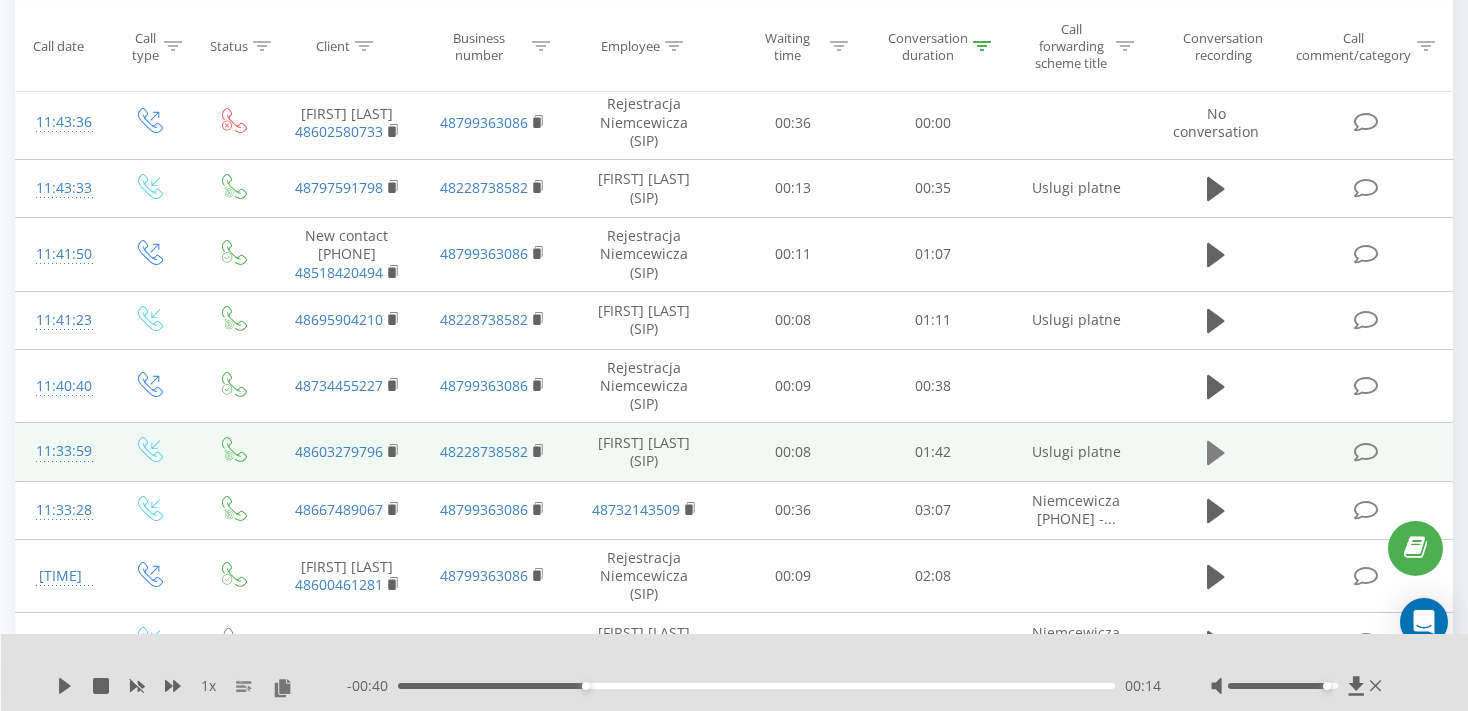 click at bounding box center (1216, 453) 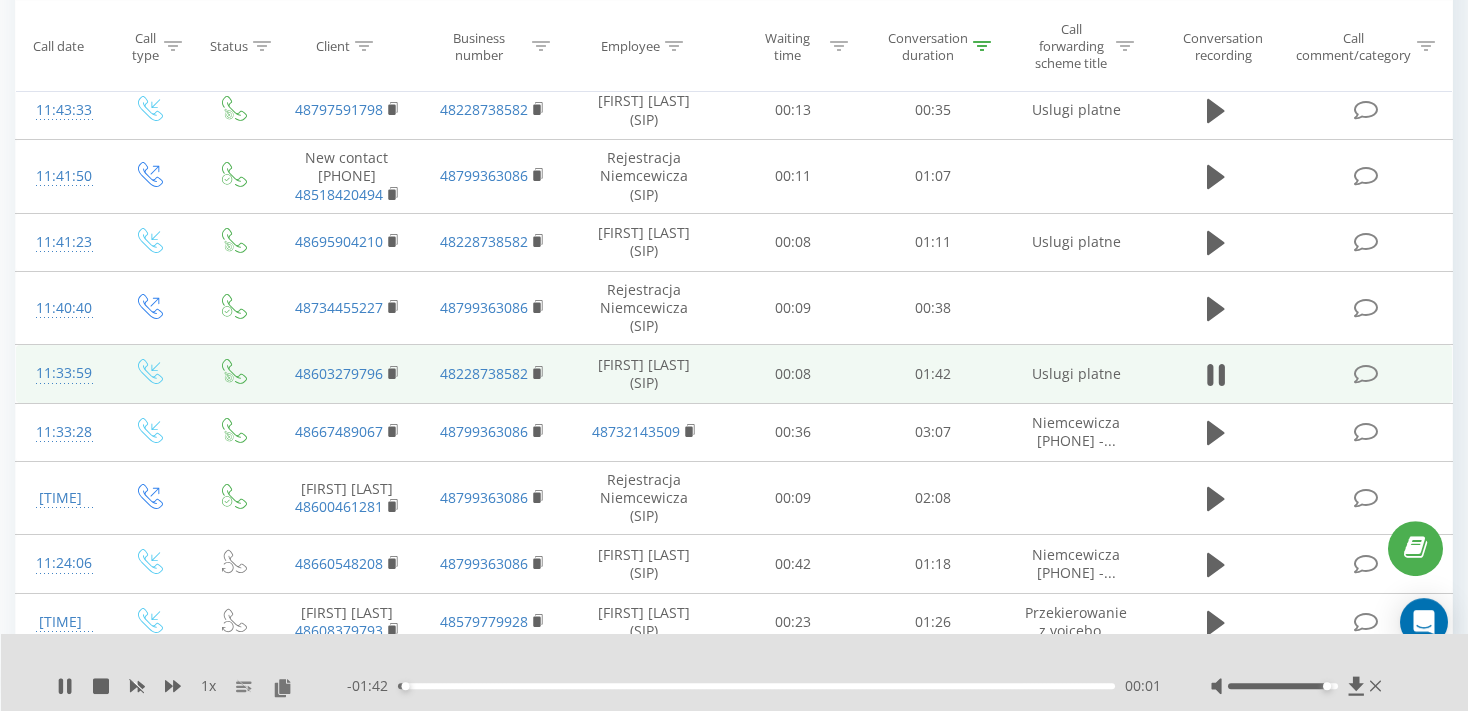 scroll, scrollTop: 464, scrollLeft: 0, axis: vertical 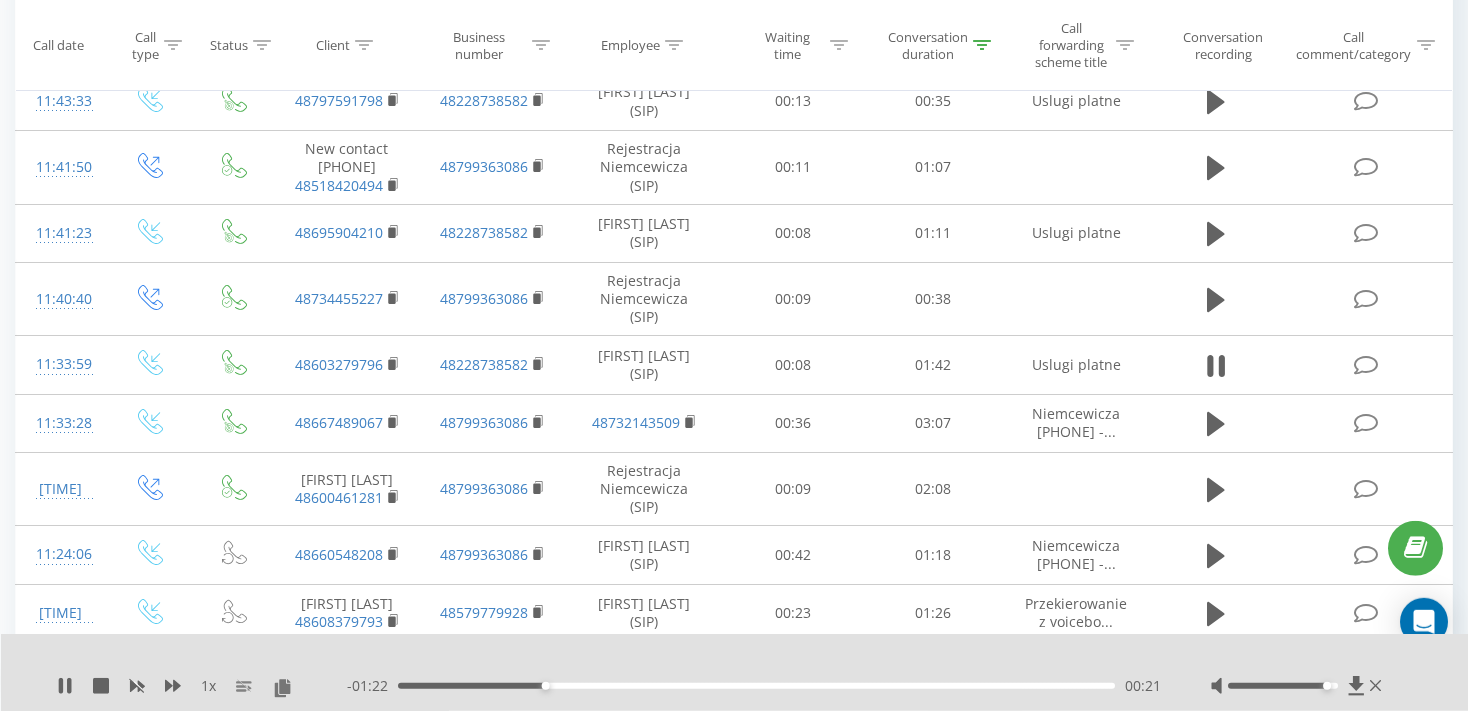 click on "- 01:22" at bounding box center [372, 686] 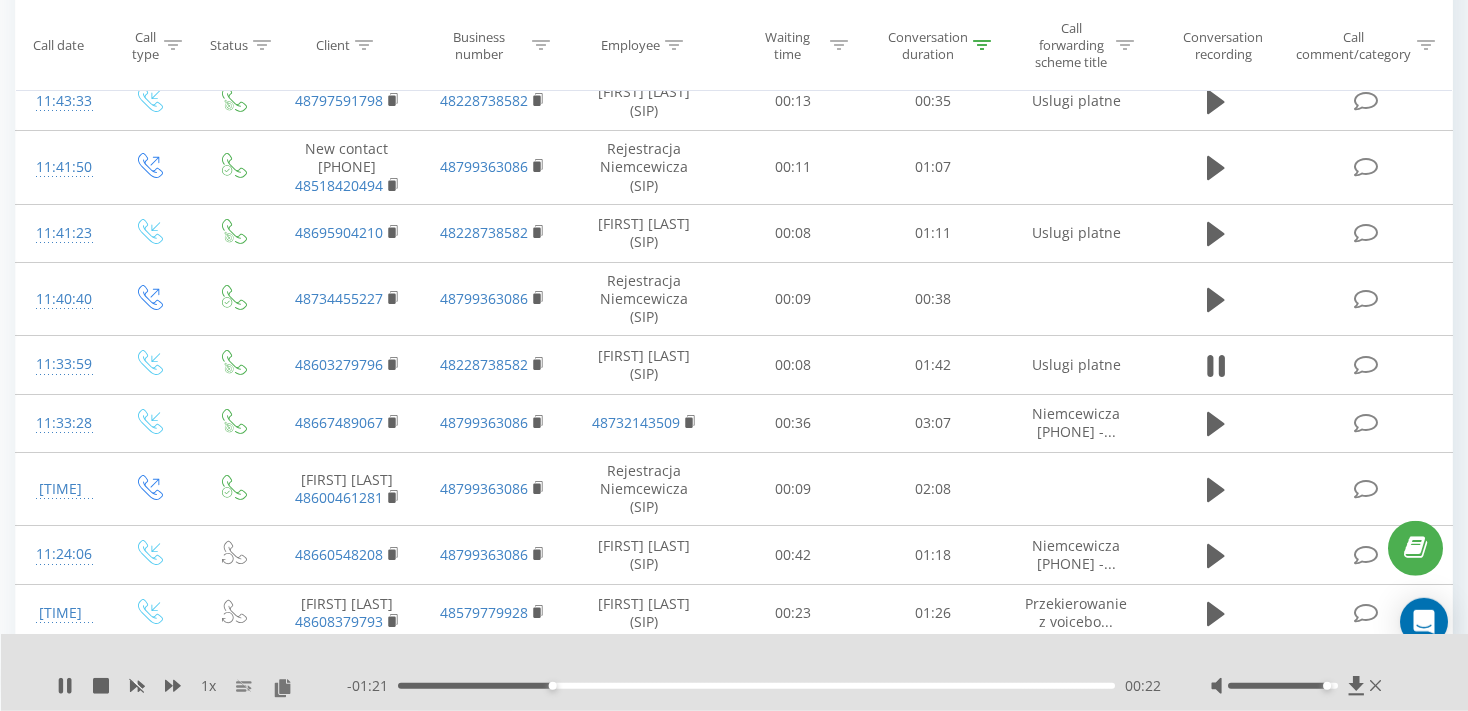 click on "- 01:21 00:22   00:22" at bounding box center [754, 686] 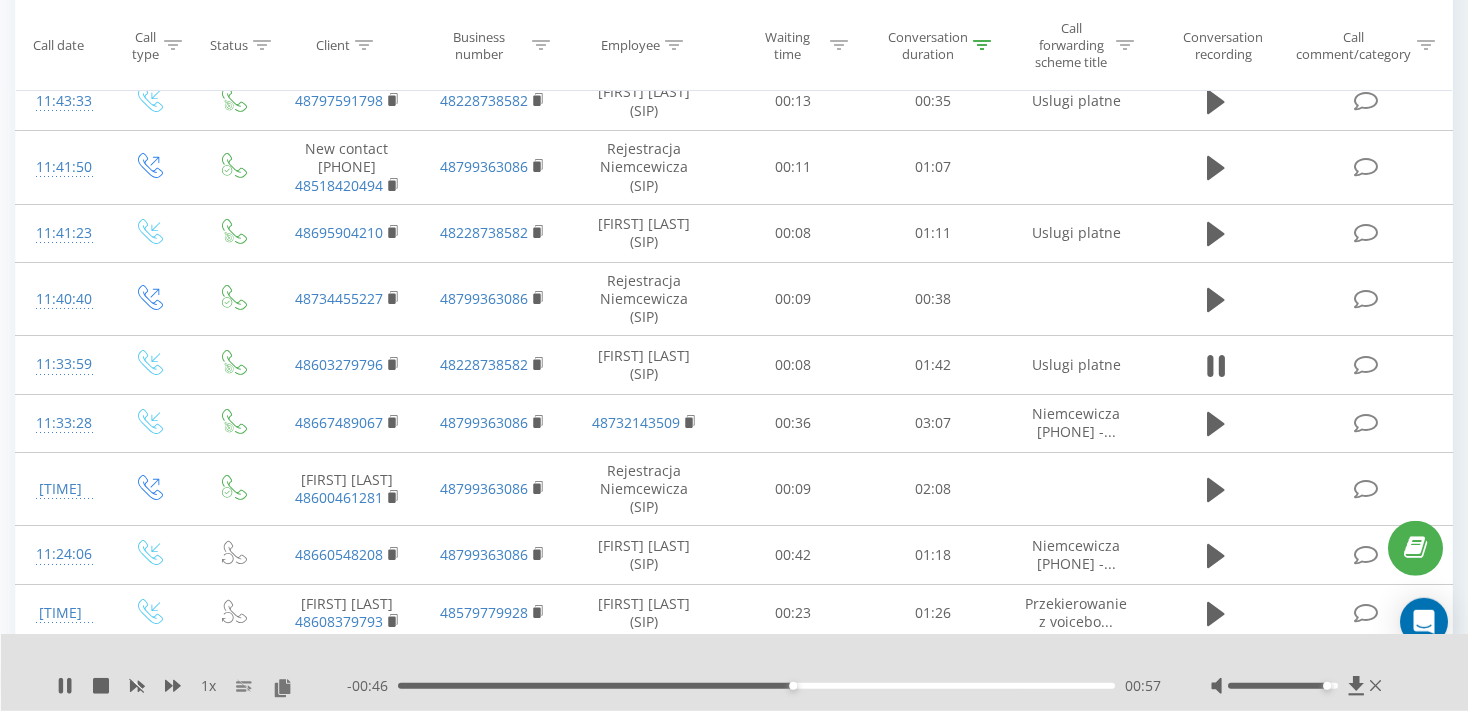 click on "00:57" at bounding box center (756, 686) 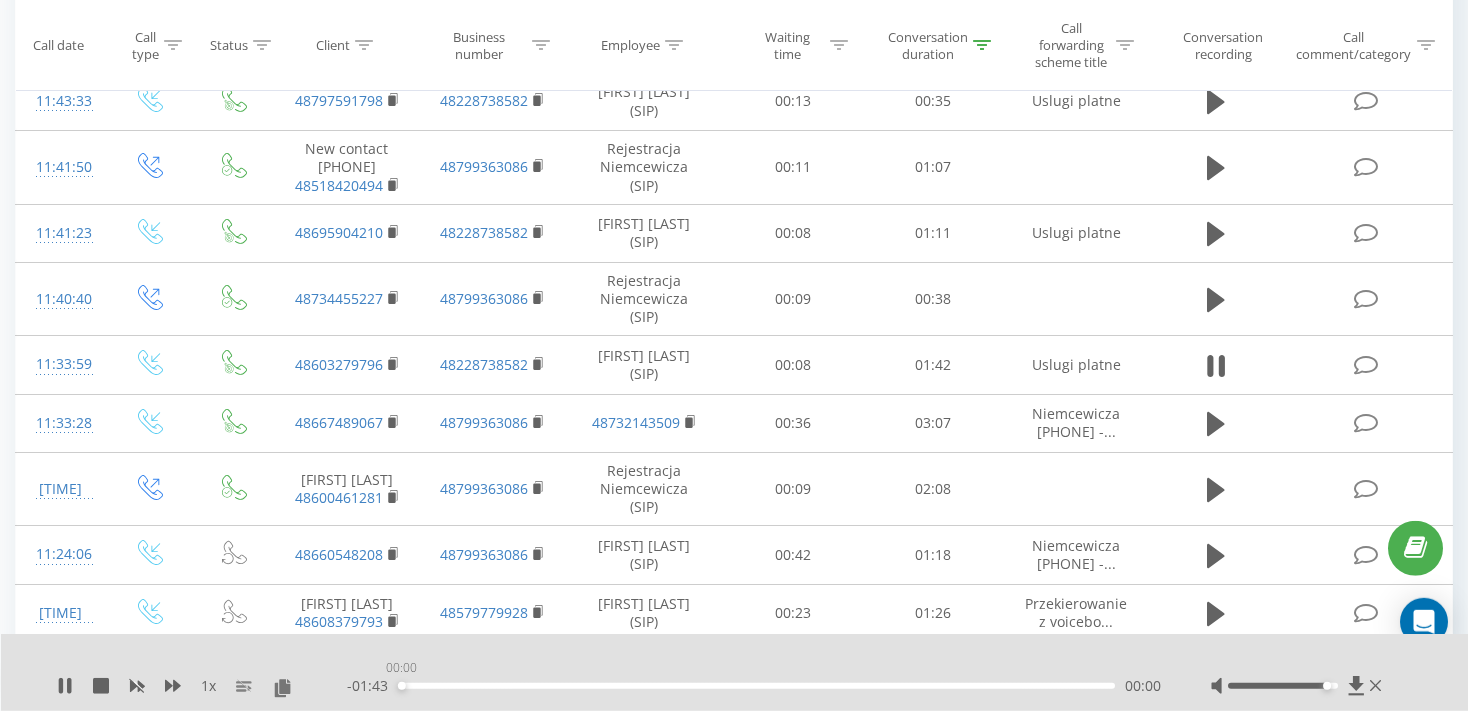 click on "00:00" at bounding box center [402, 686] 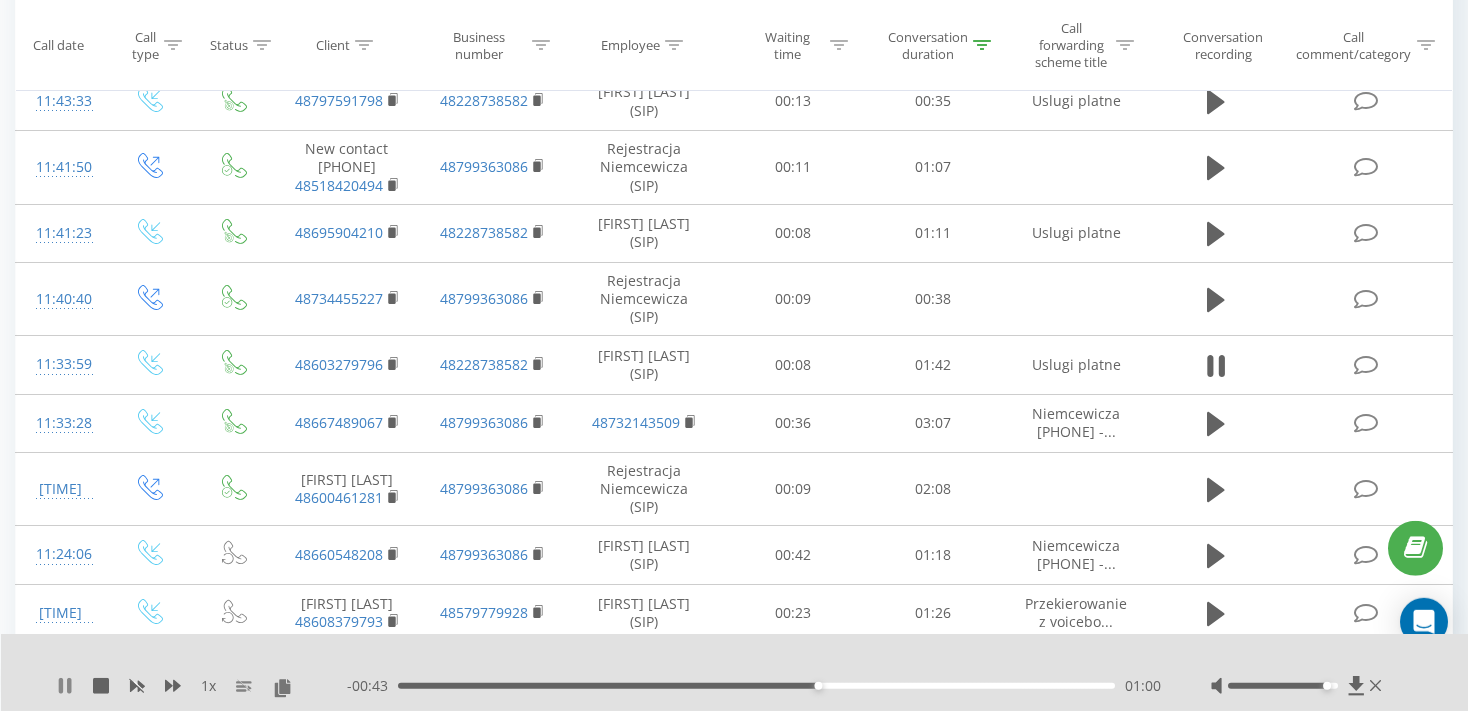 click 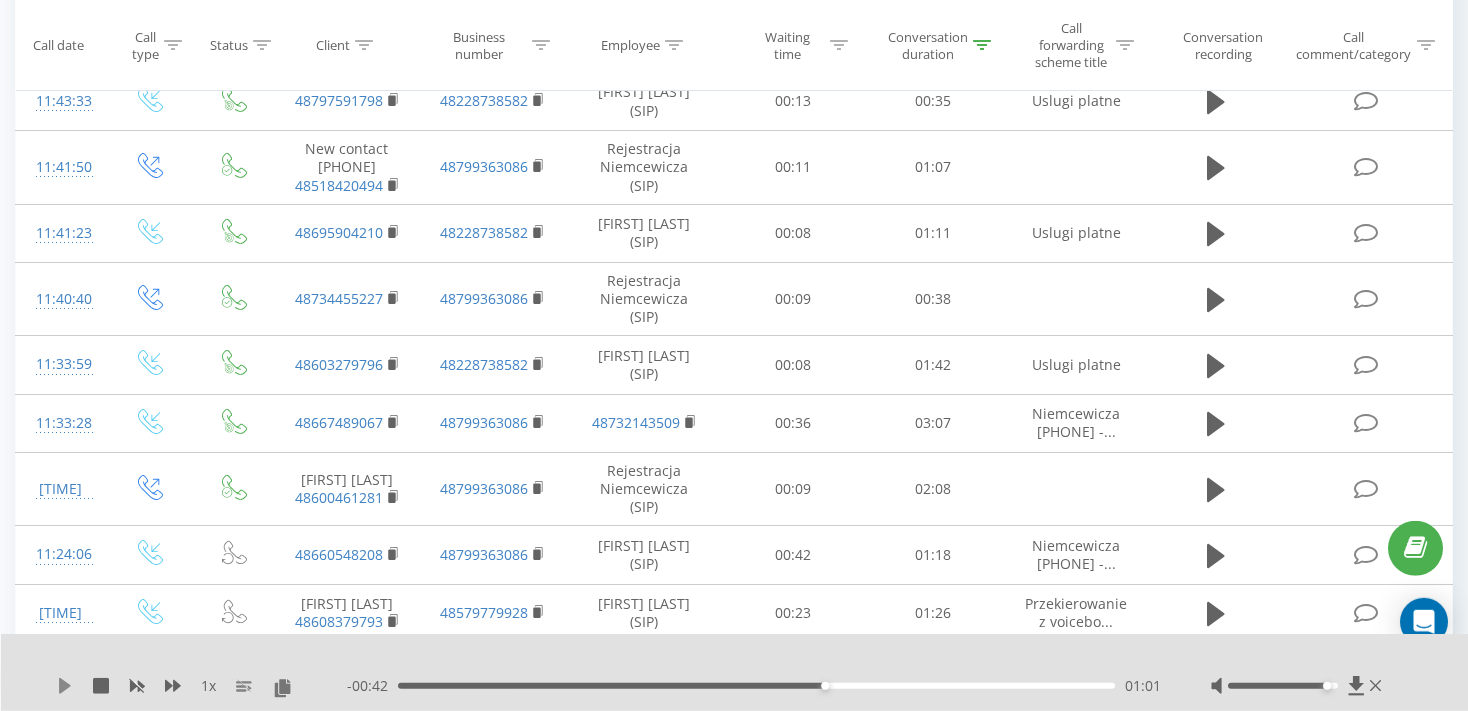 click 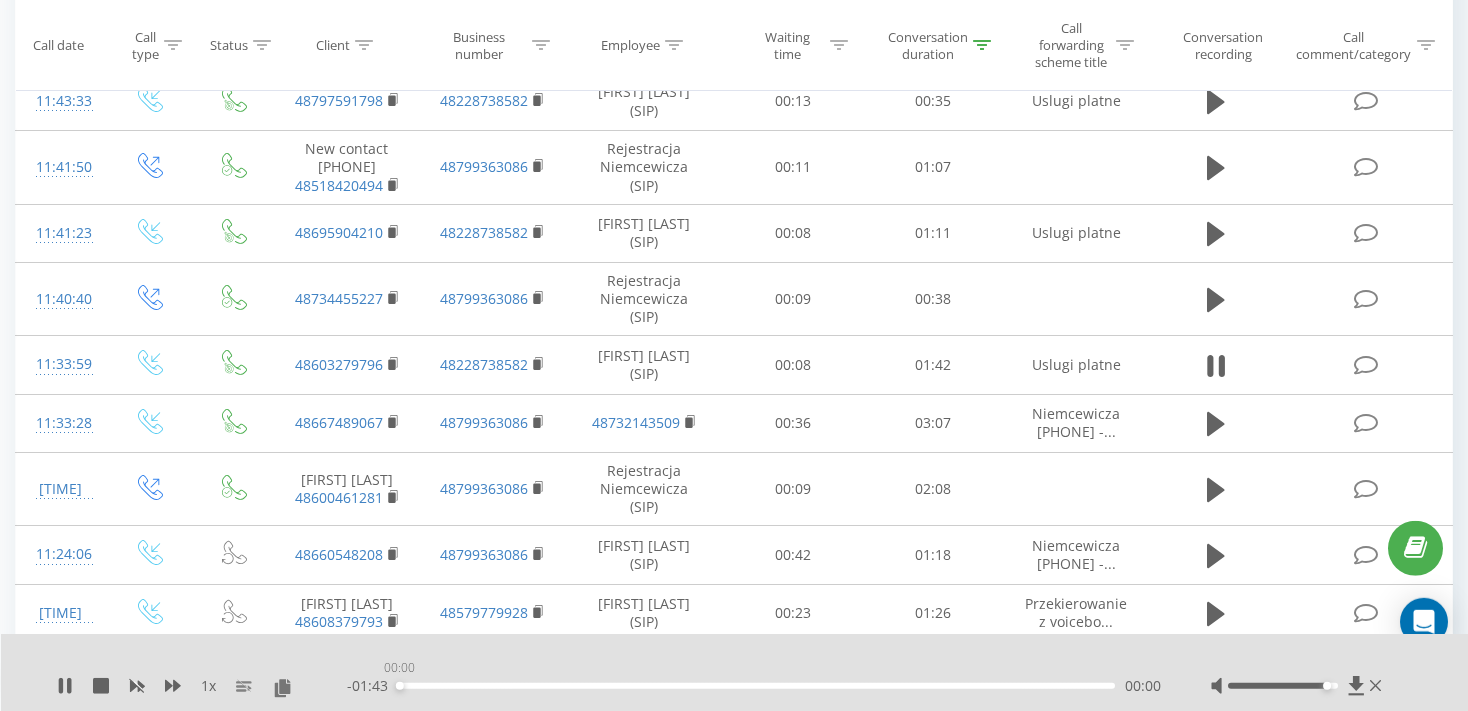 click on "00:00" at bounding box center (756, 686) 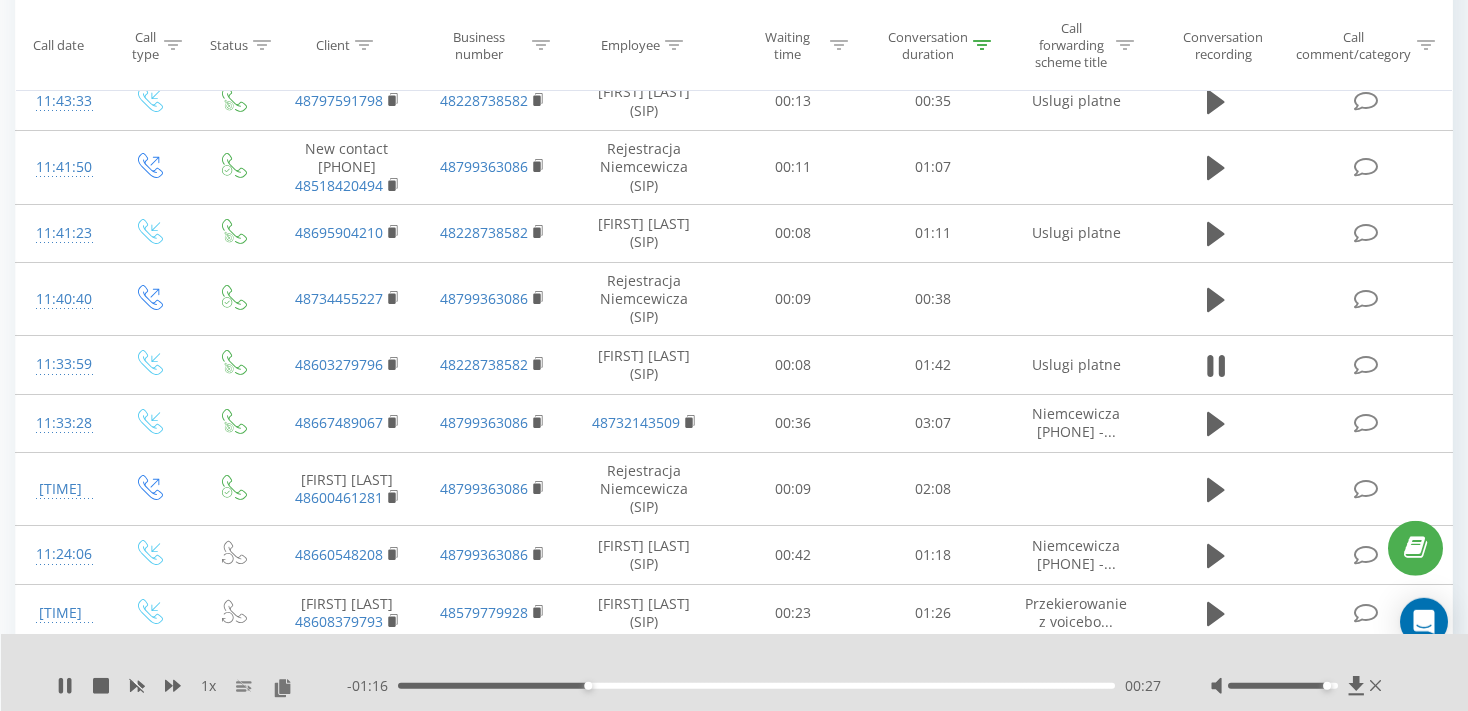click on "00:27" at bounding box center [756, 686] 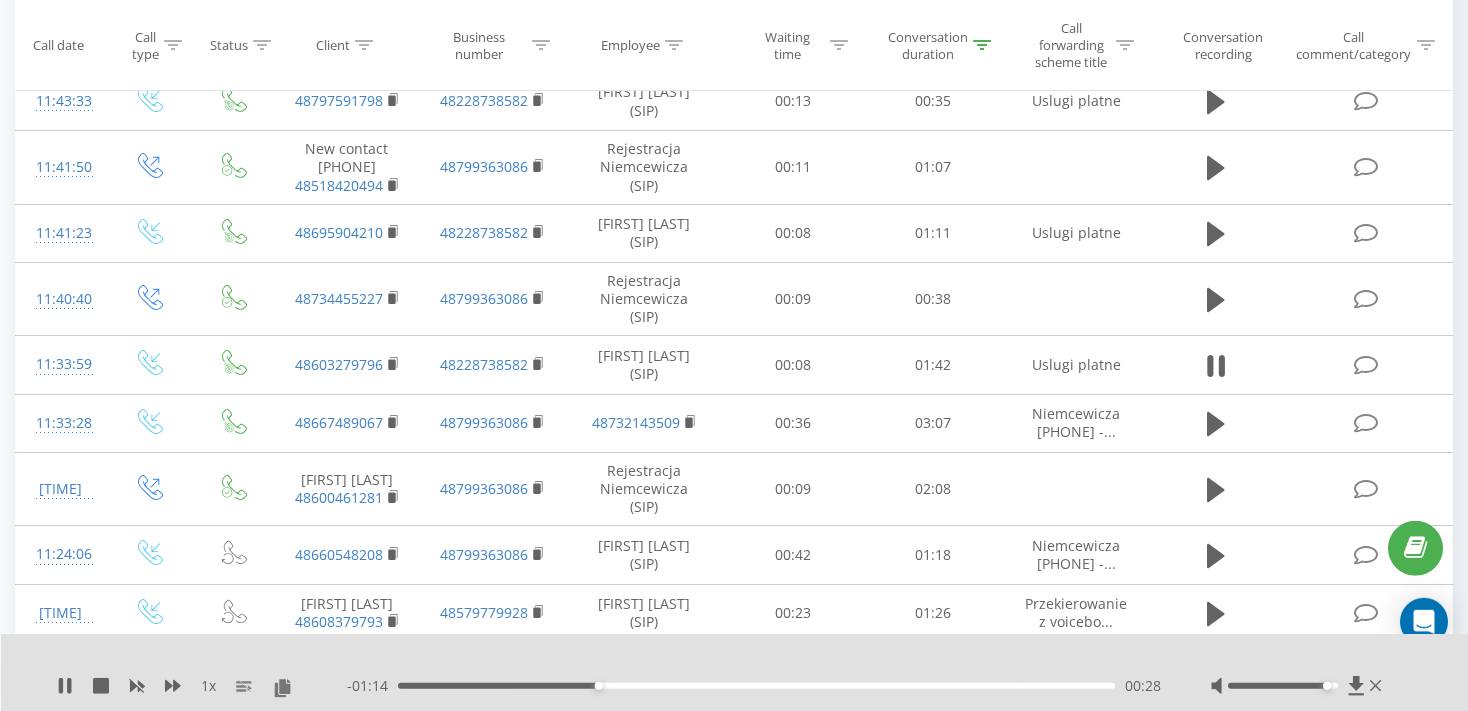 click on "00:28" at bounding box center (756, 686) 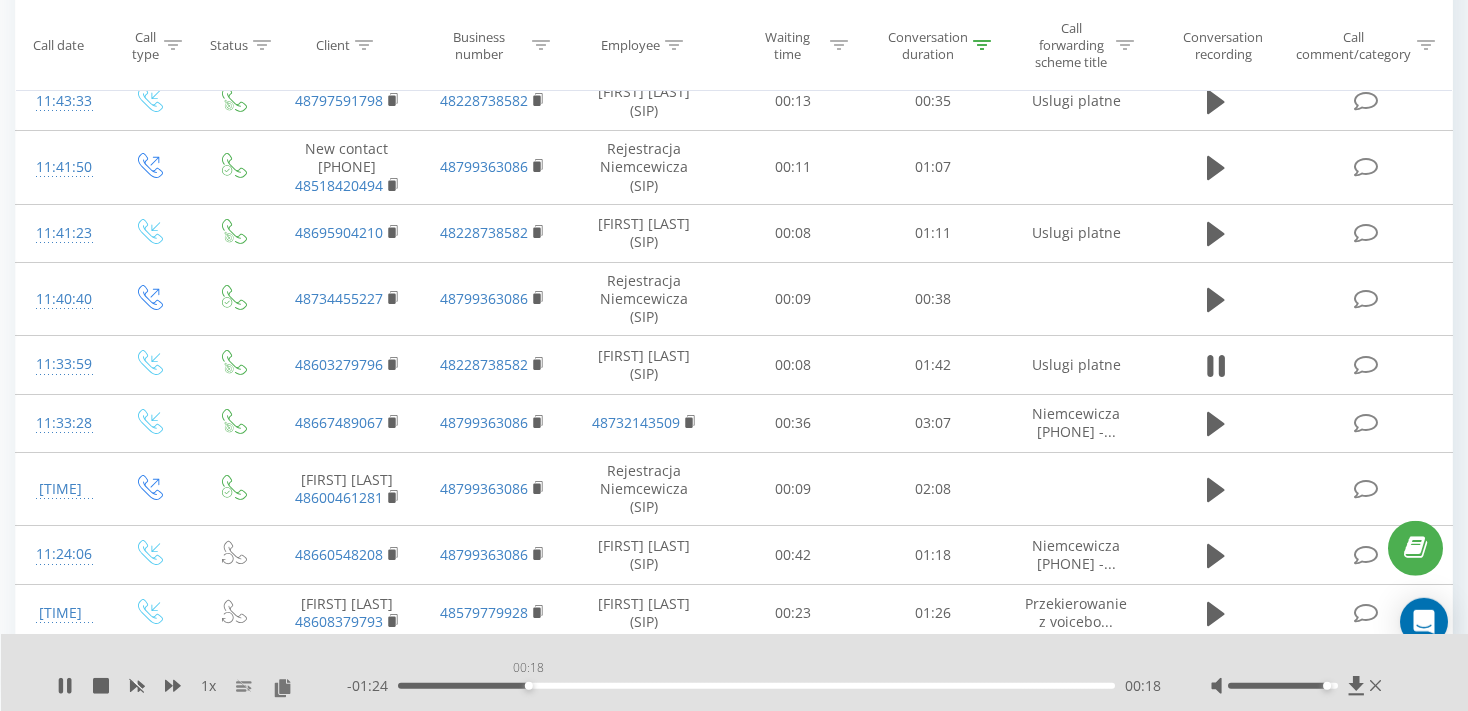 click on "00:18" at bounding box center (756, 686) 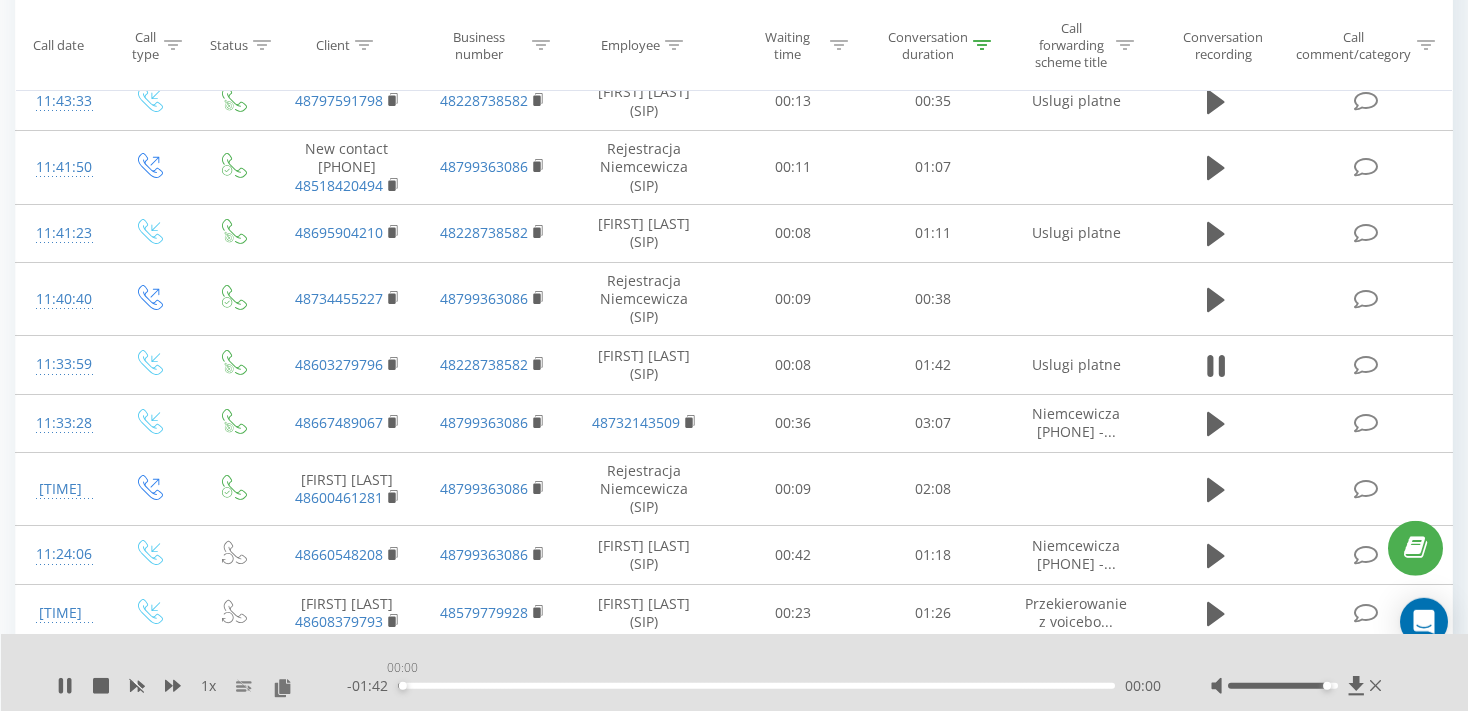 drag, startPoint x: 528, startPoint y: 683, endPoint x: 399, endPoint y: 690, distance: 129.18979 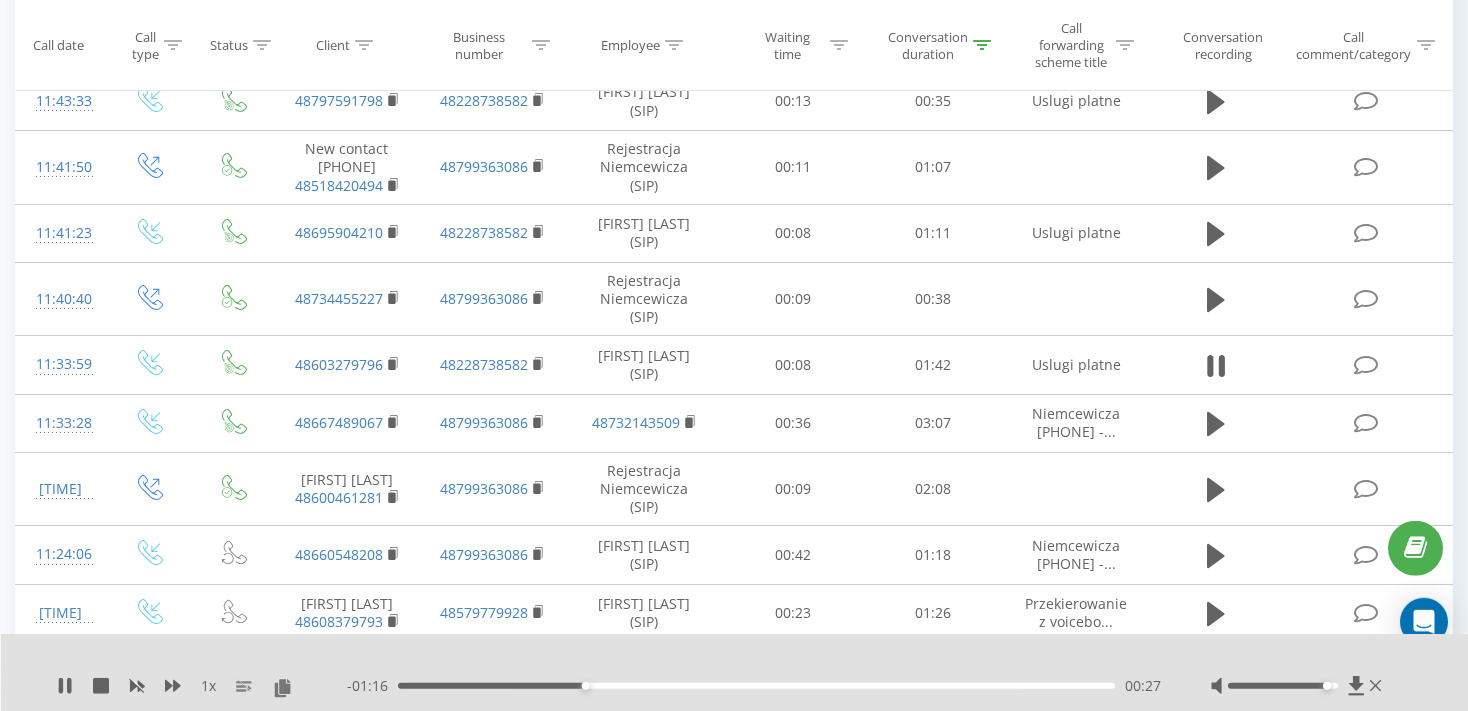click on "- 01:16 00:27   00:27" at bounding box center [754, 686] 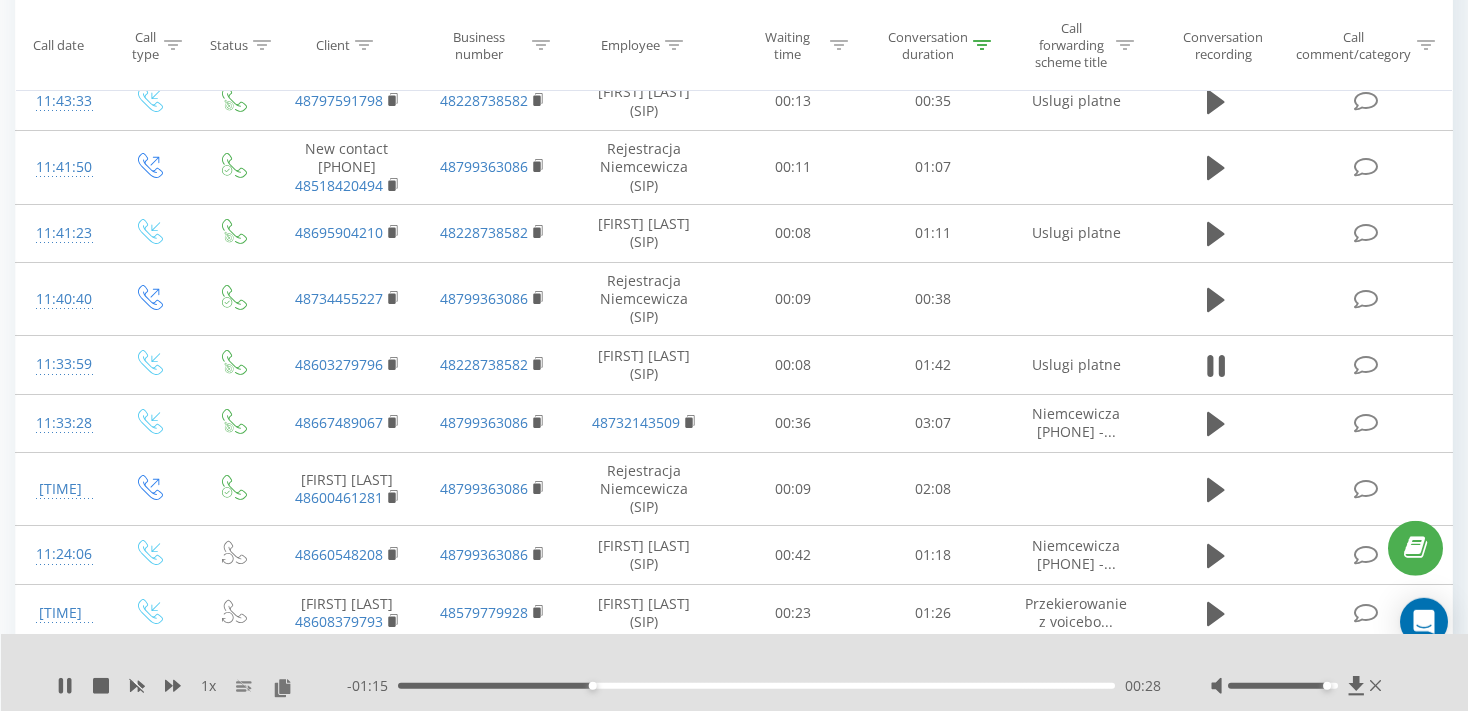 click on "1 x" at bounding box center [202, 686] 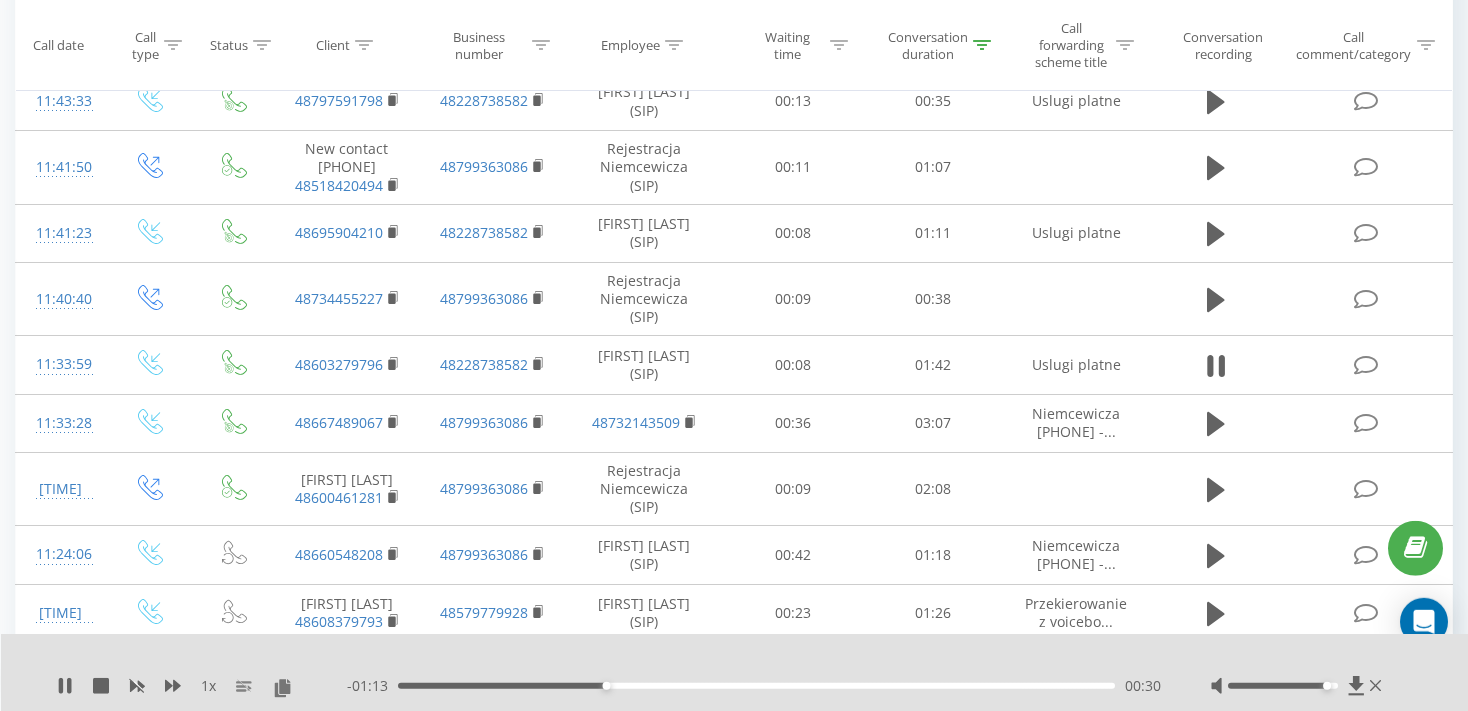 click on "1 x  - 01:13 00:30   00:30" at bounding box center (735, 672) 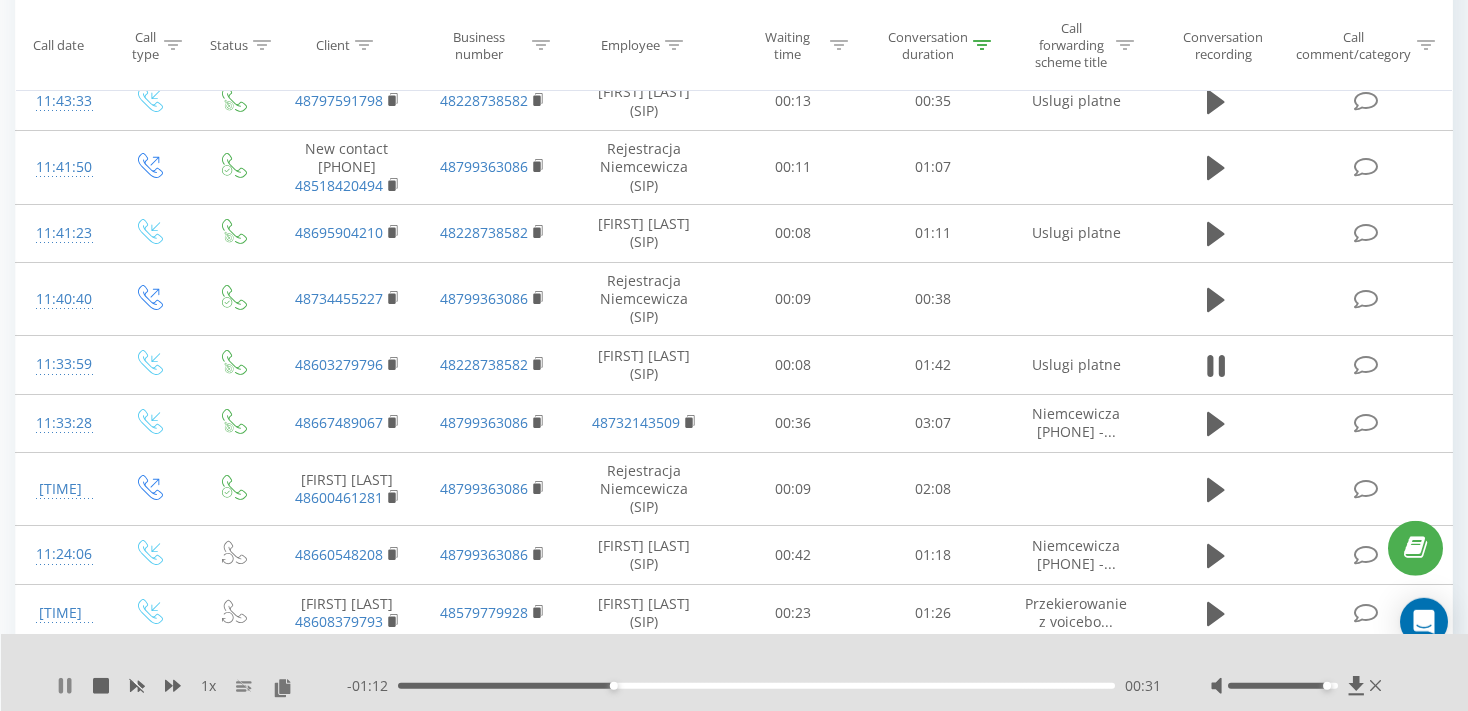 click 